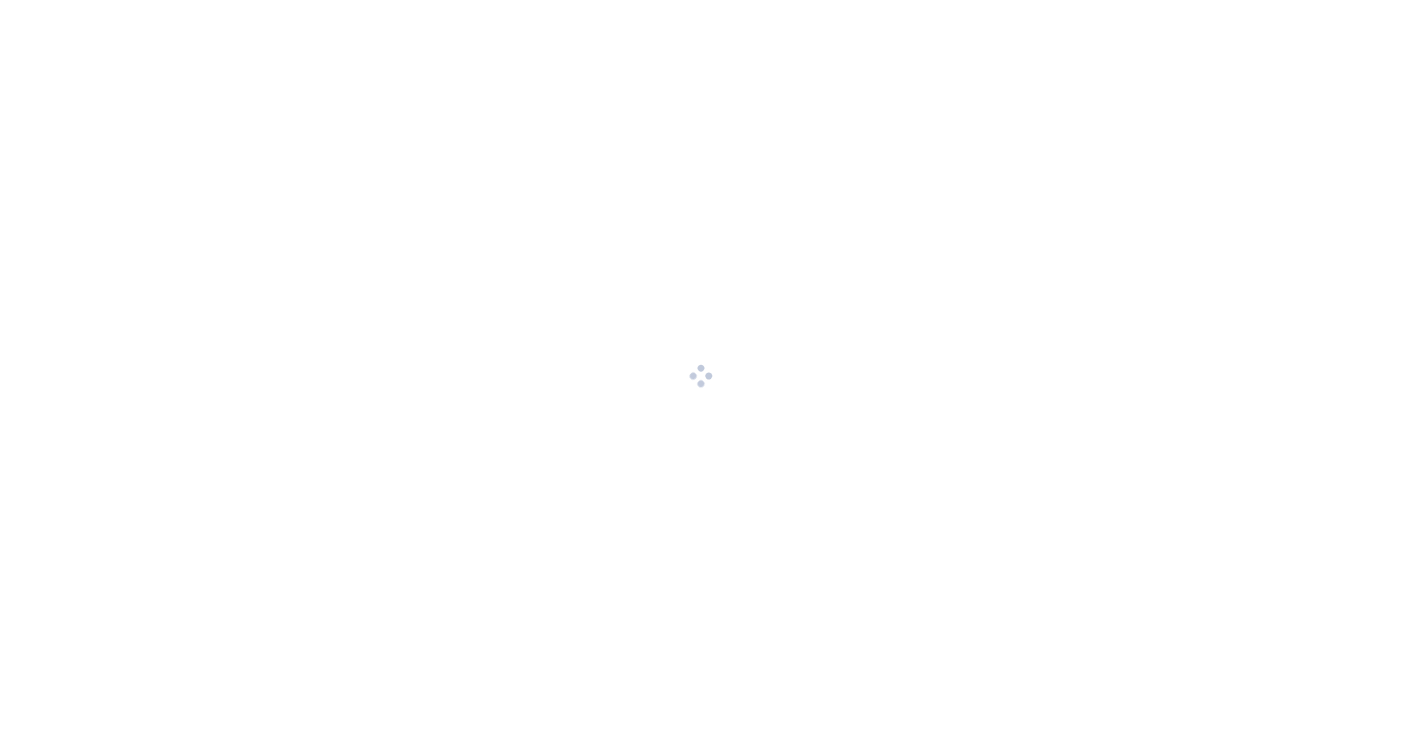 scroll, scrollTop: 0, scrollLeft: 0, axis: both 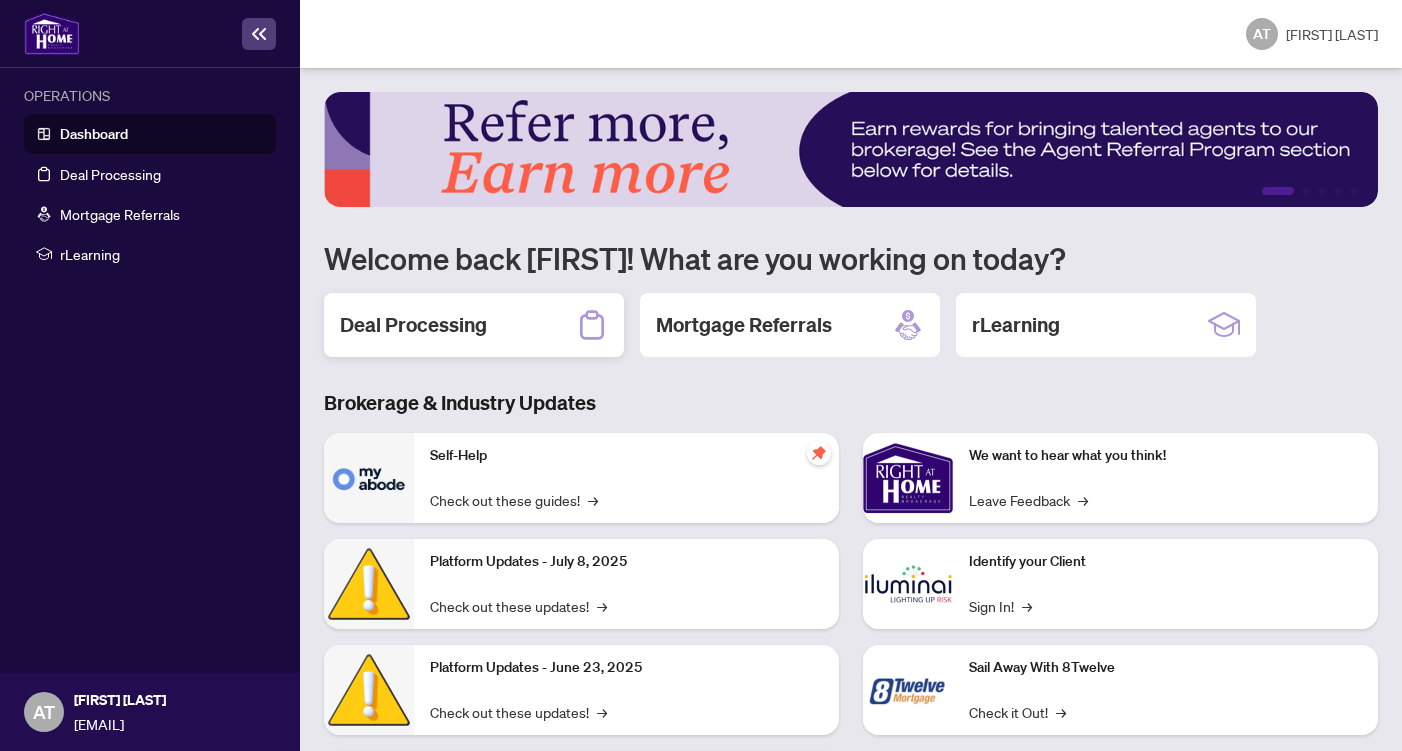 click on "Deal Processing" at bounding box center [413, 325] 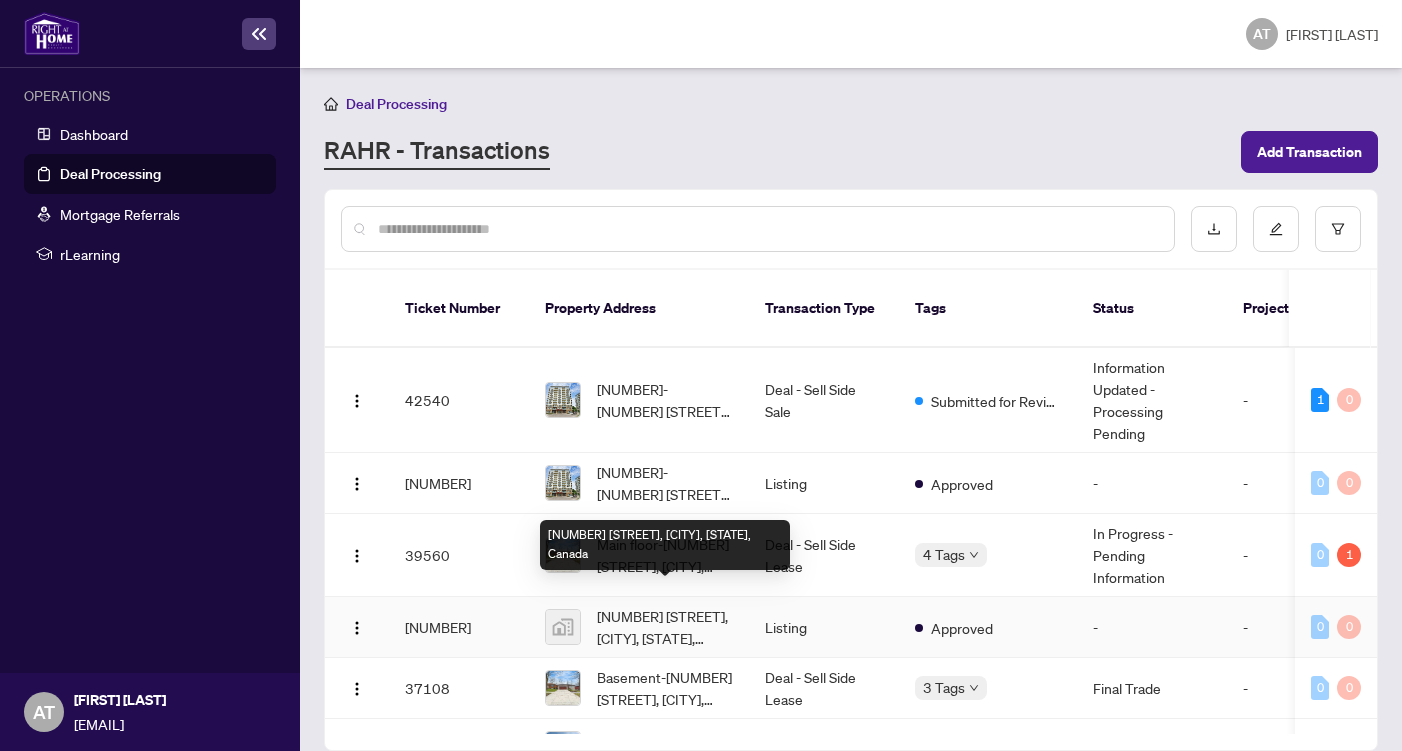click on "[NUMBER] [STREET], [CITY], [PROVINCE], [COUNTRY]" at bounding box center (665, 627) 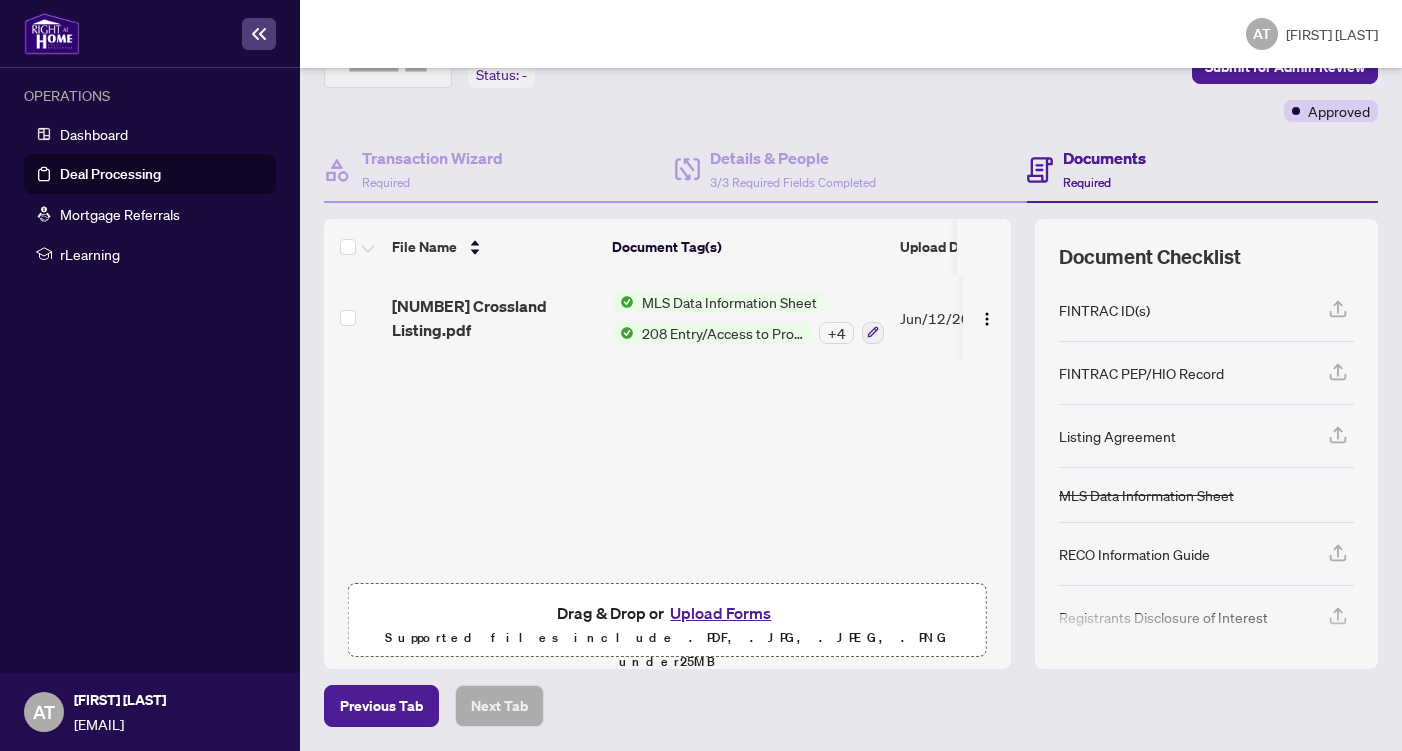scroll, scrollTop: 138, scrollLeft: 0, axis: vertical 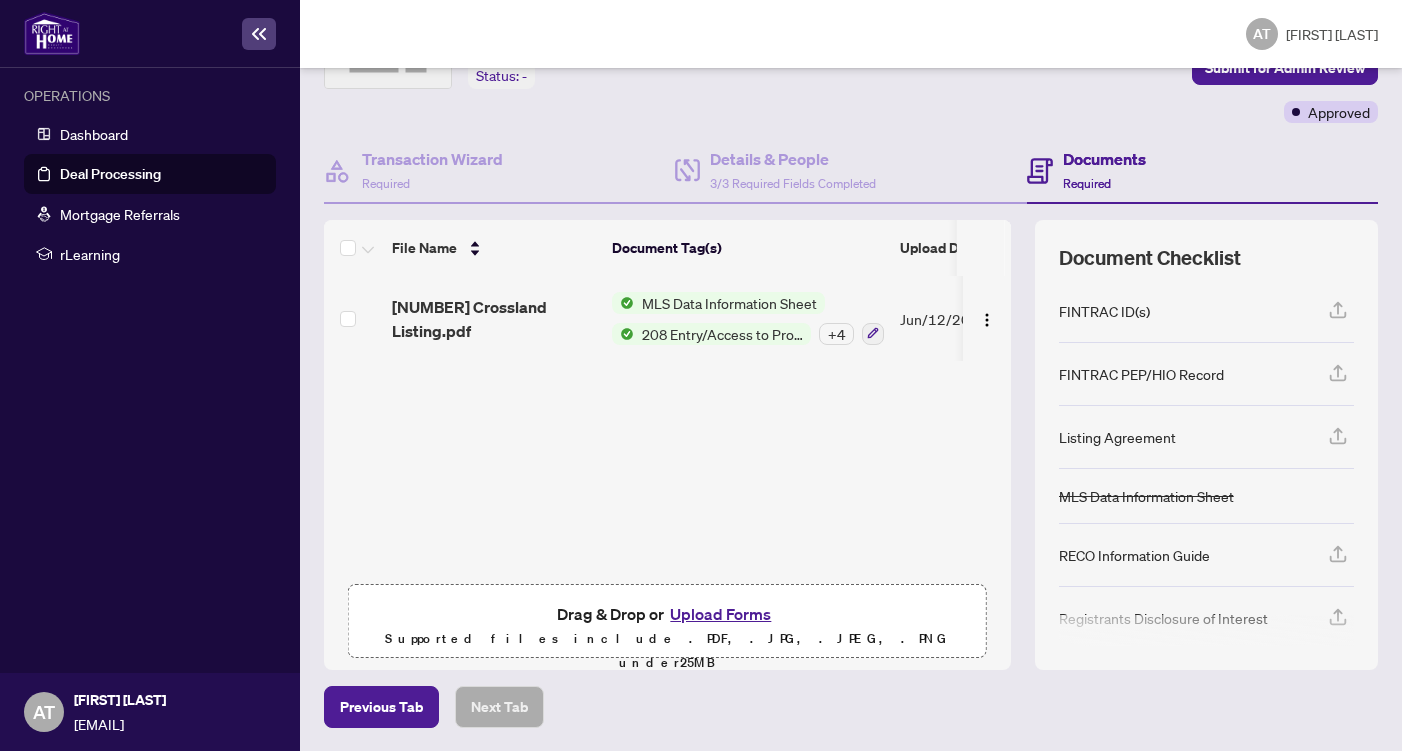 click on "Upload Forms" at bounding box center (720, 614) 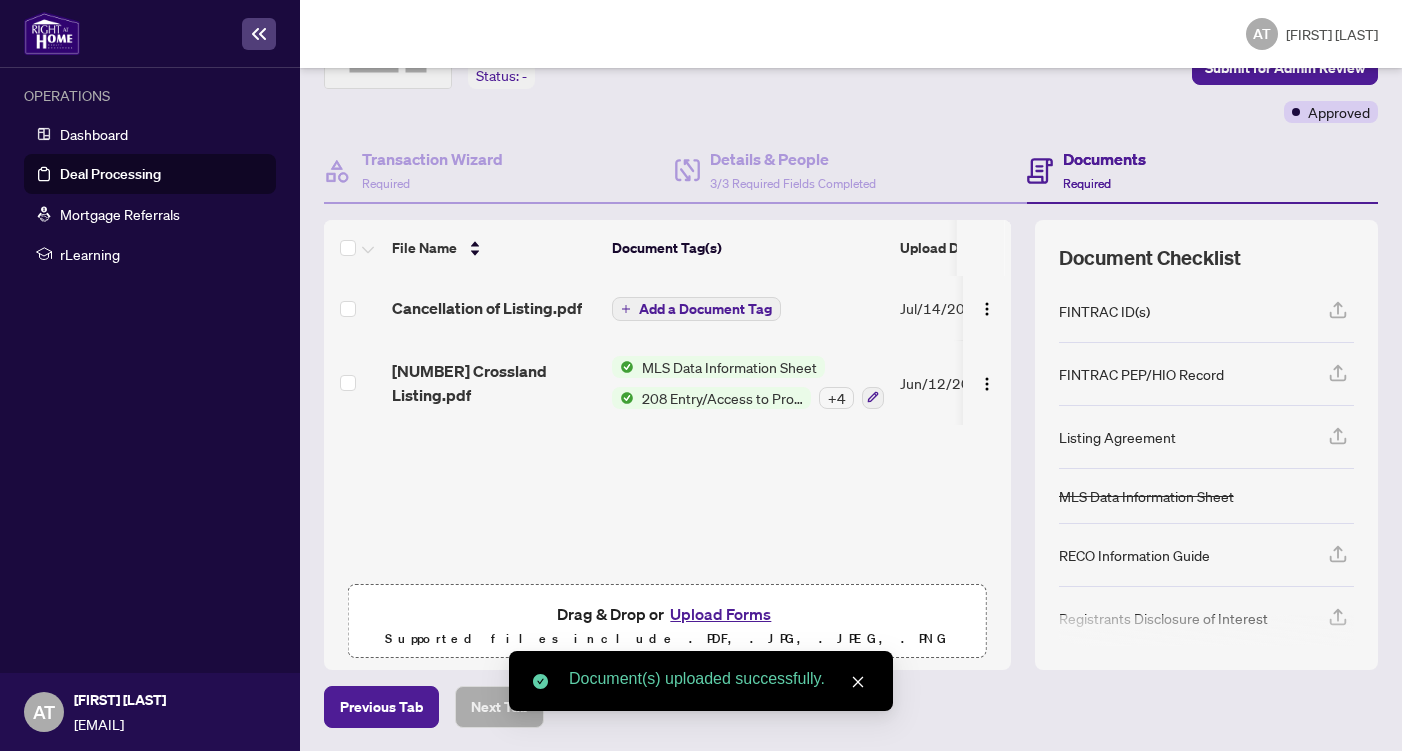 click on "Add a Document Tag" at bounding box center (705, 309) 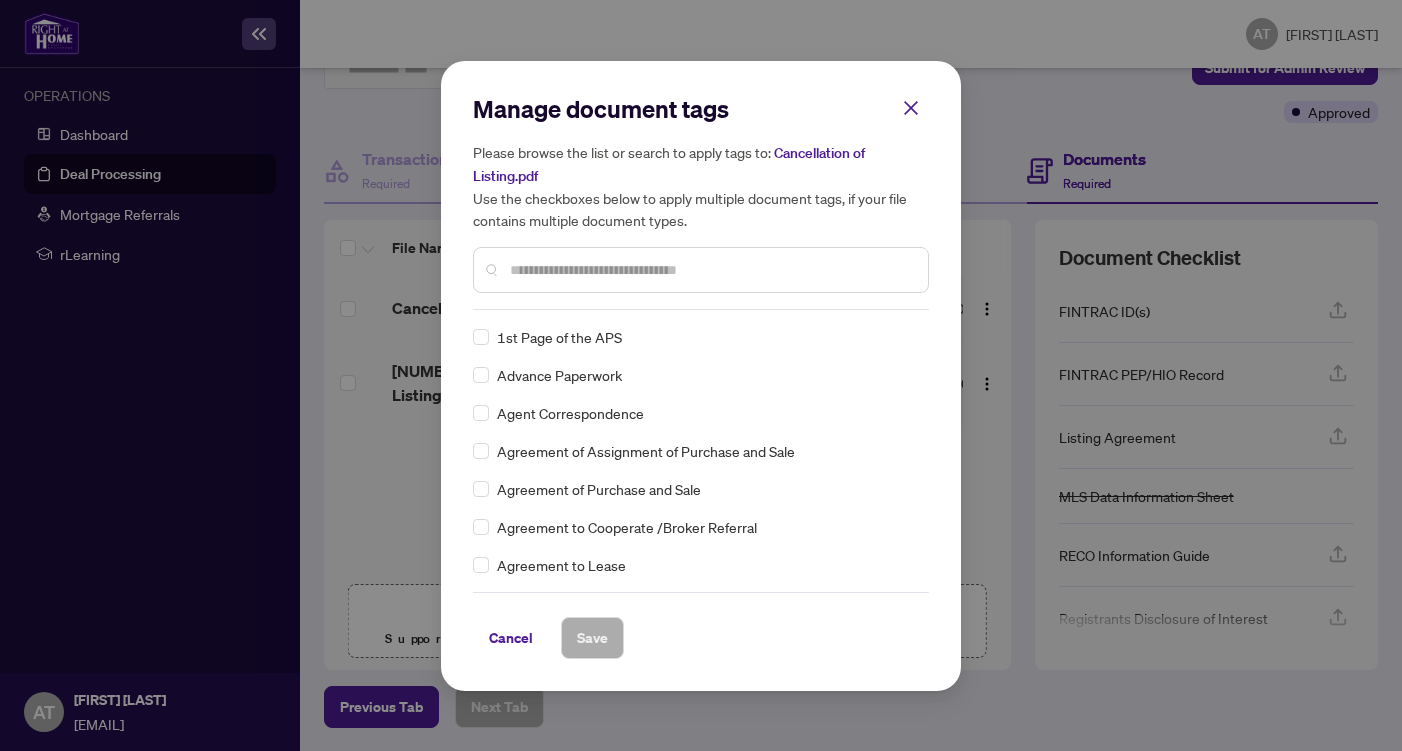 click on "Manage document tags Please browse the list or search to apply tags to:   Cancellation of Listing.pdf   Use the checkboxes below to apply multiple document tags, if your file contains multiple document types." at bounding box center [701, 201] 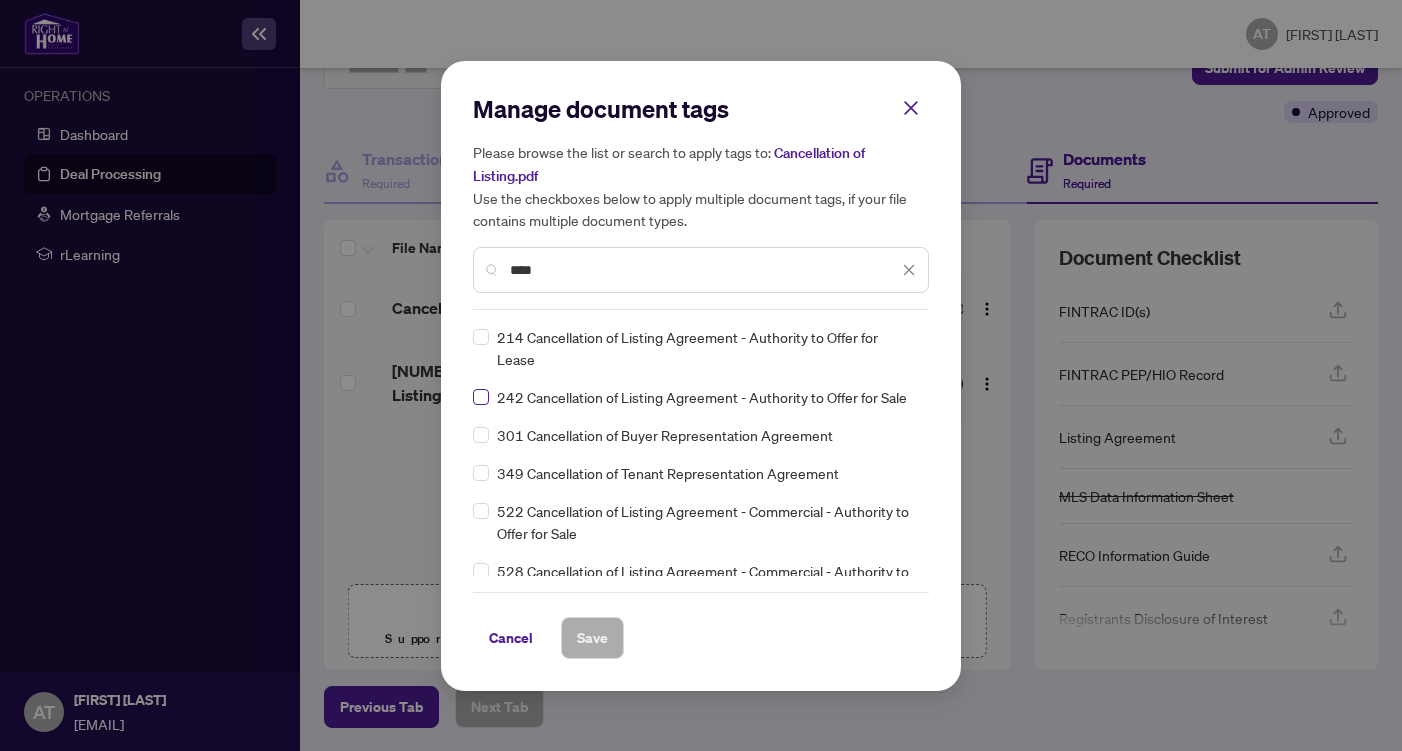 type on "****" 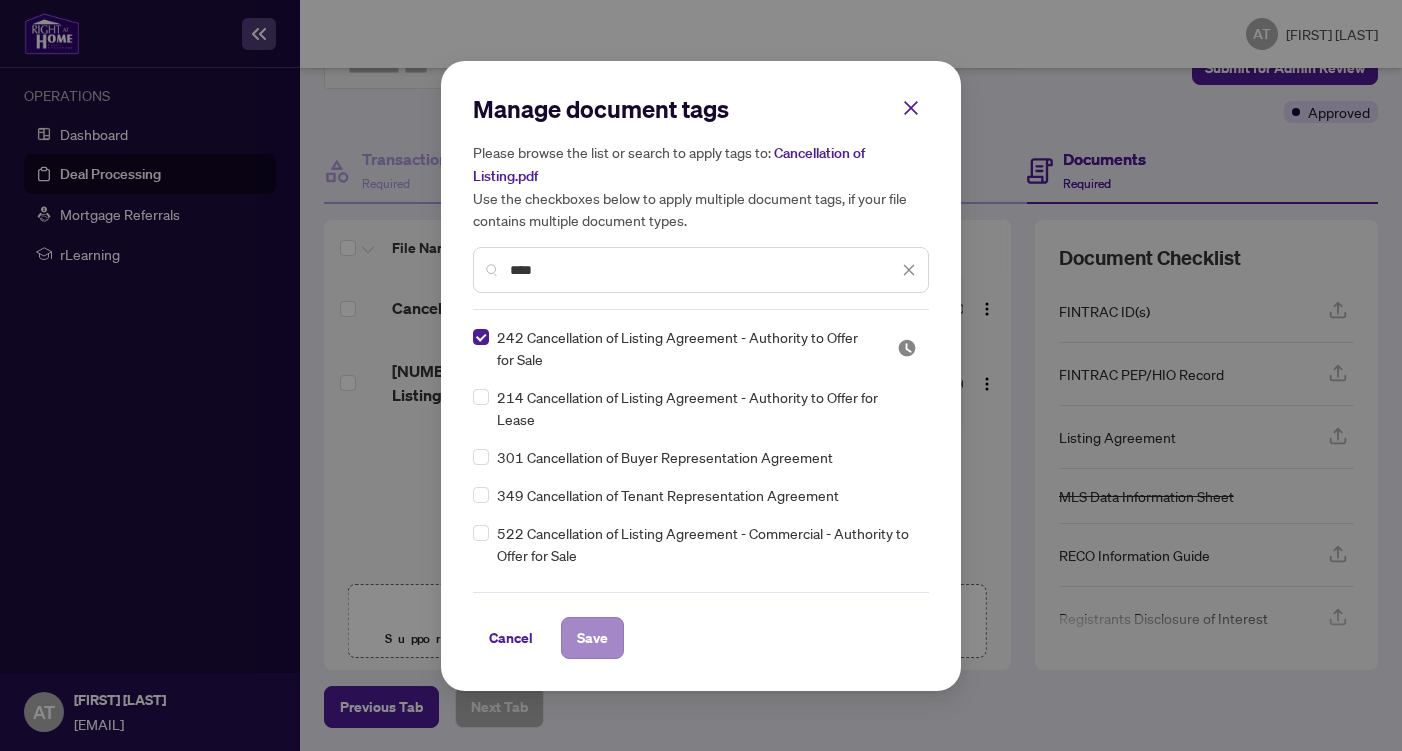click on "Save" at bounding box center [592, 638] 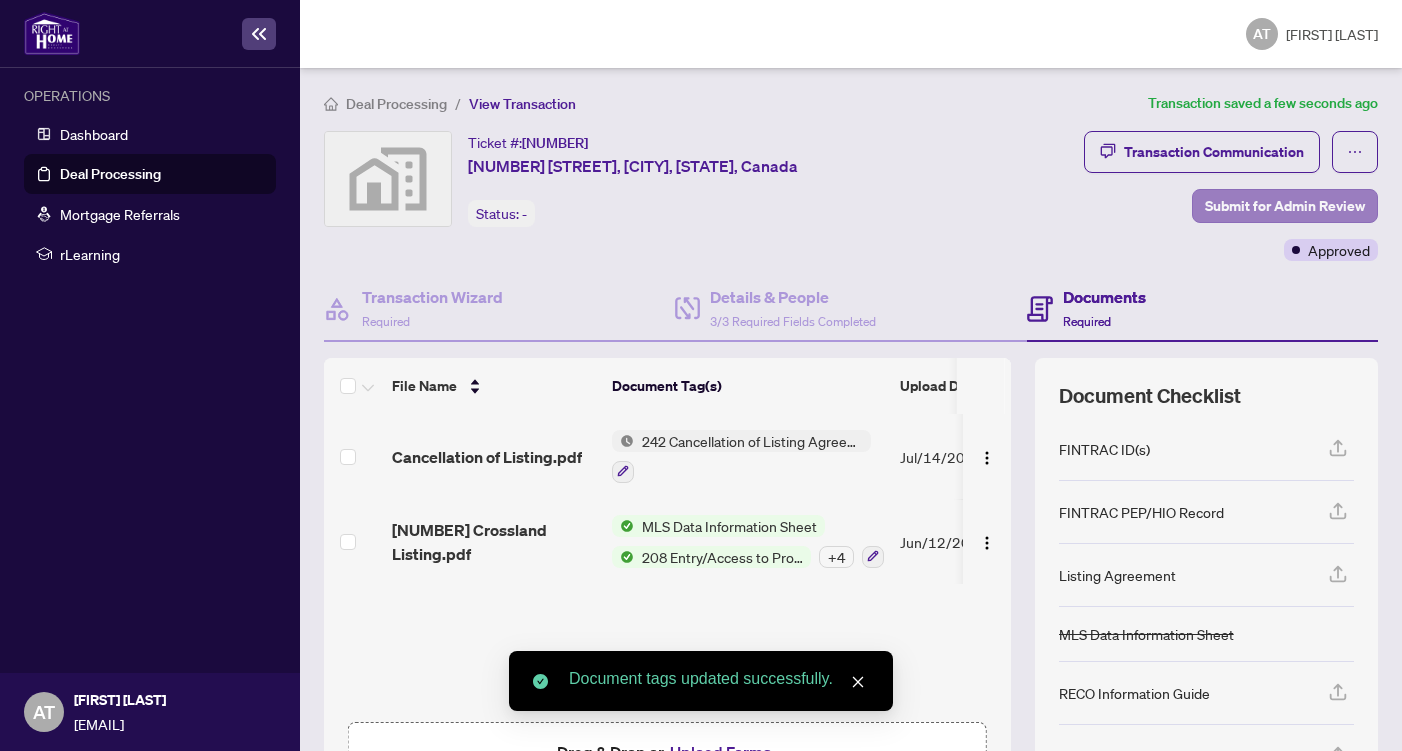 scroll, scrollTop: 0, scrollLeft: 0, axis: both 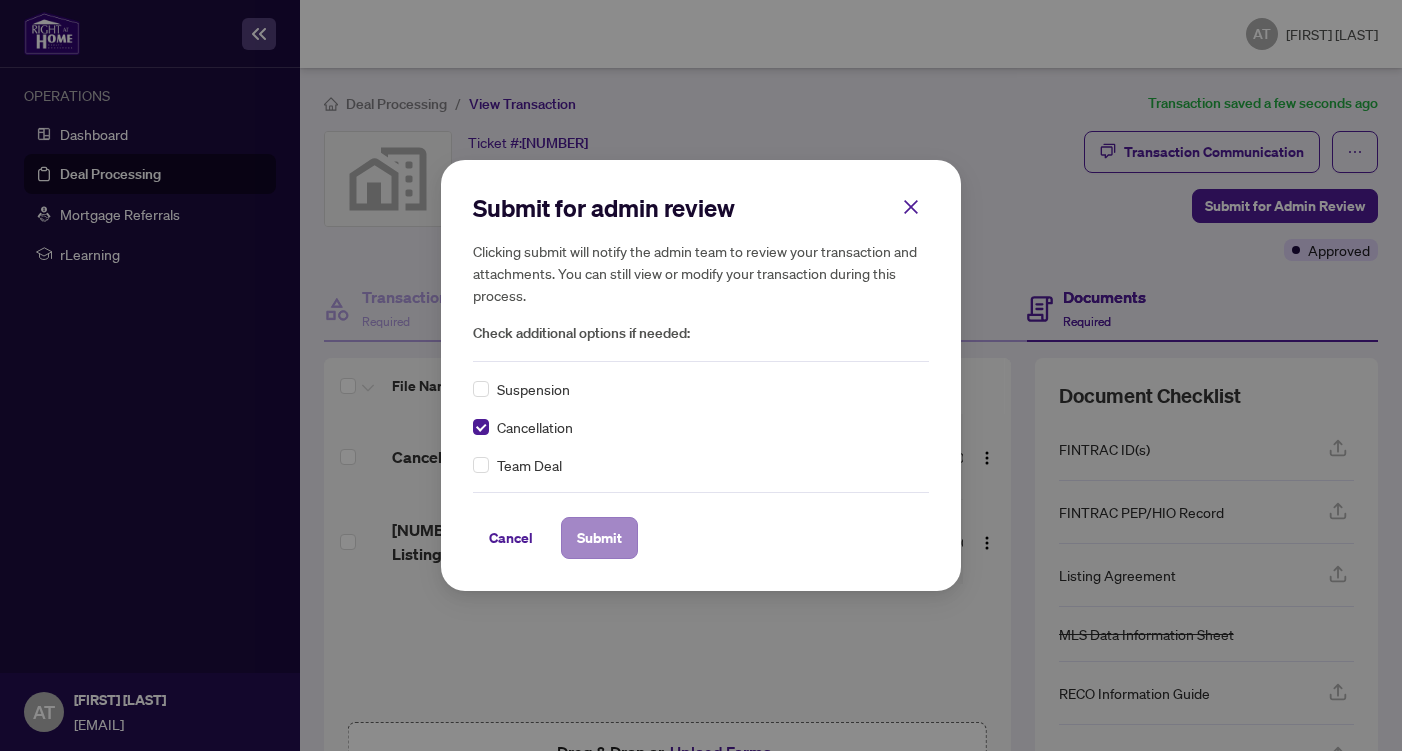 click on "Submit" at bounding box center [599, 538] 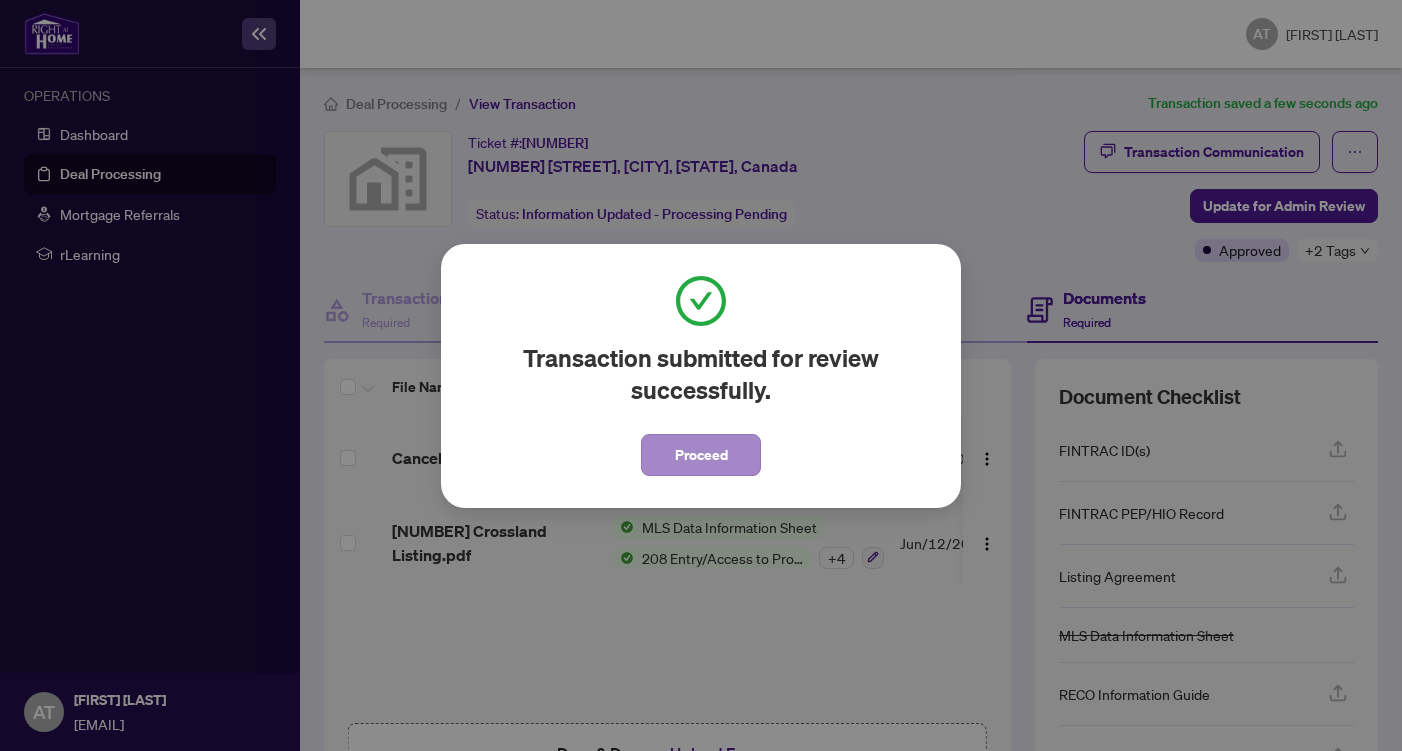 click on "Proceed" at bounding box center [701, 455] 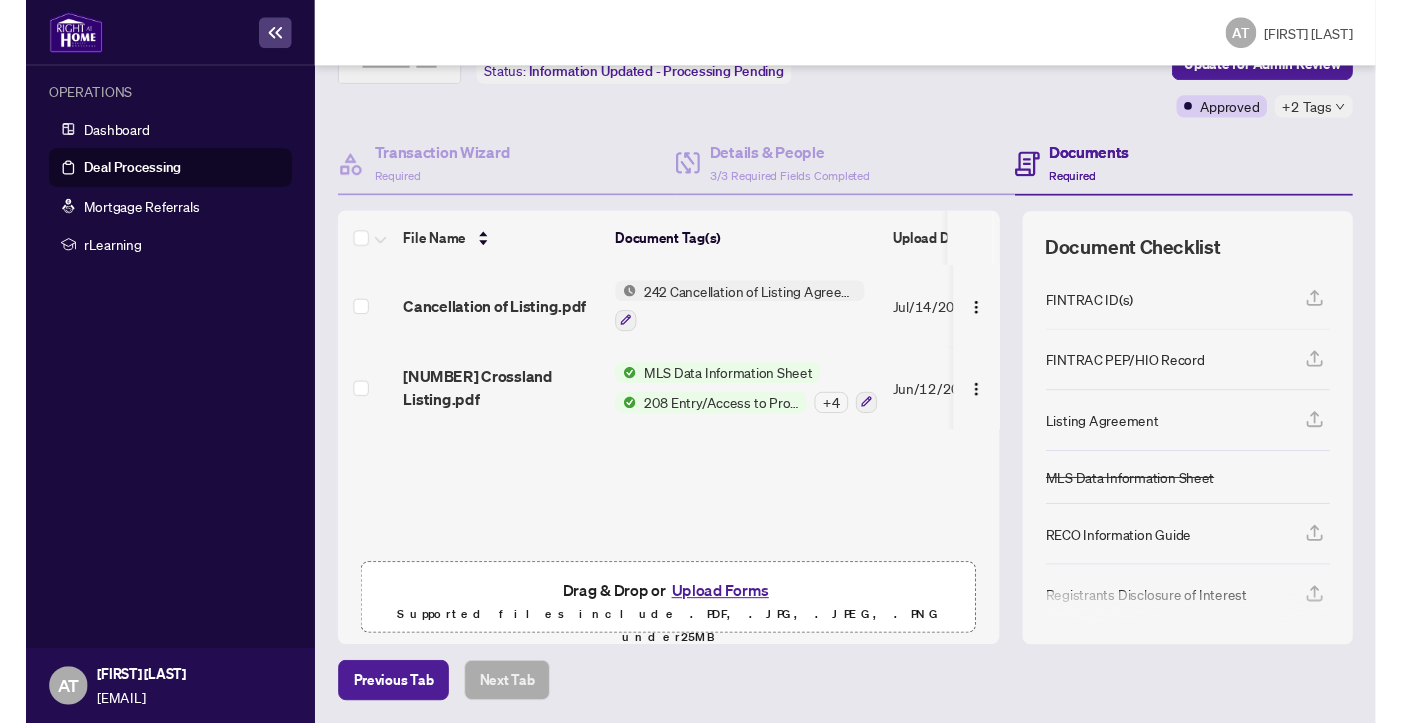 scroll, scrollTop: 139, scrollLeft: 0, axis: vertical 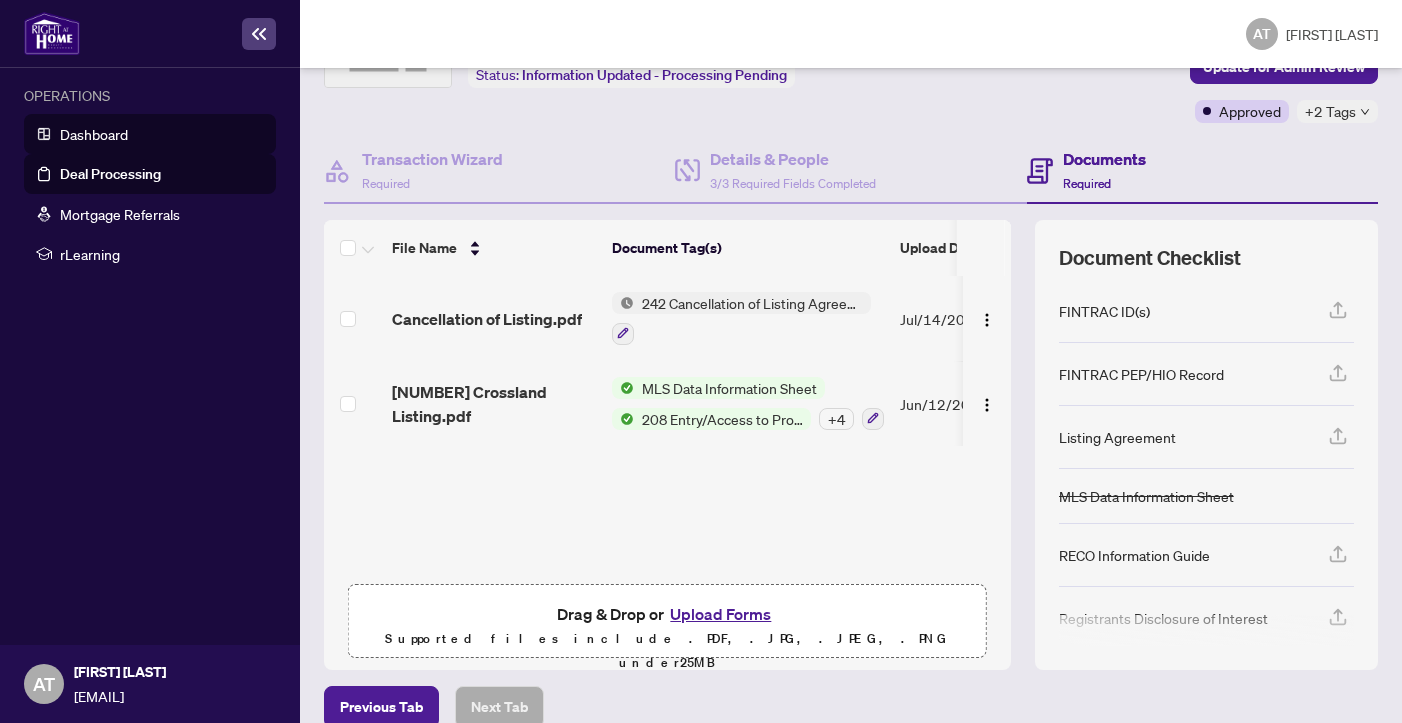 click on "Dashboard" at bounding box center [94, 134] 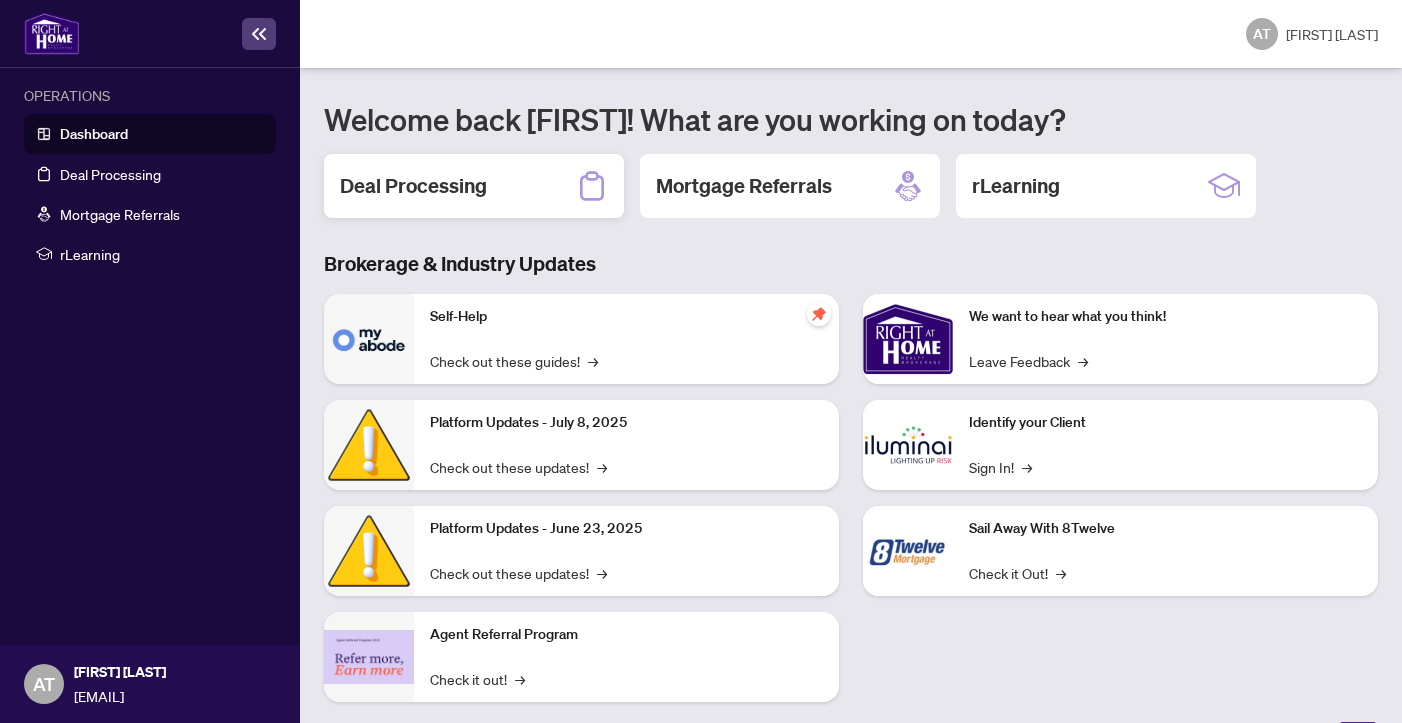 click on "Deal Processing" at bounding box center [413, 186] 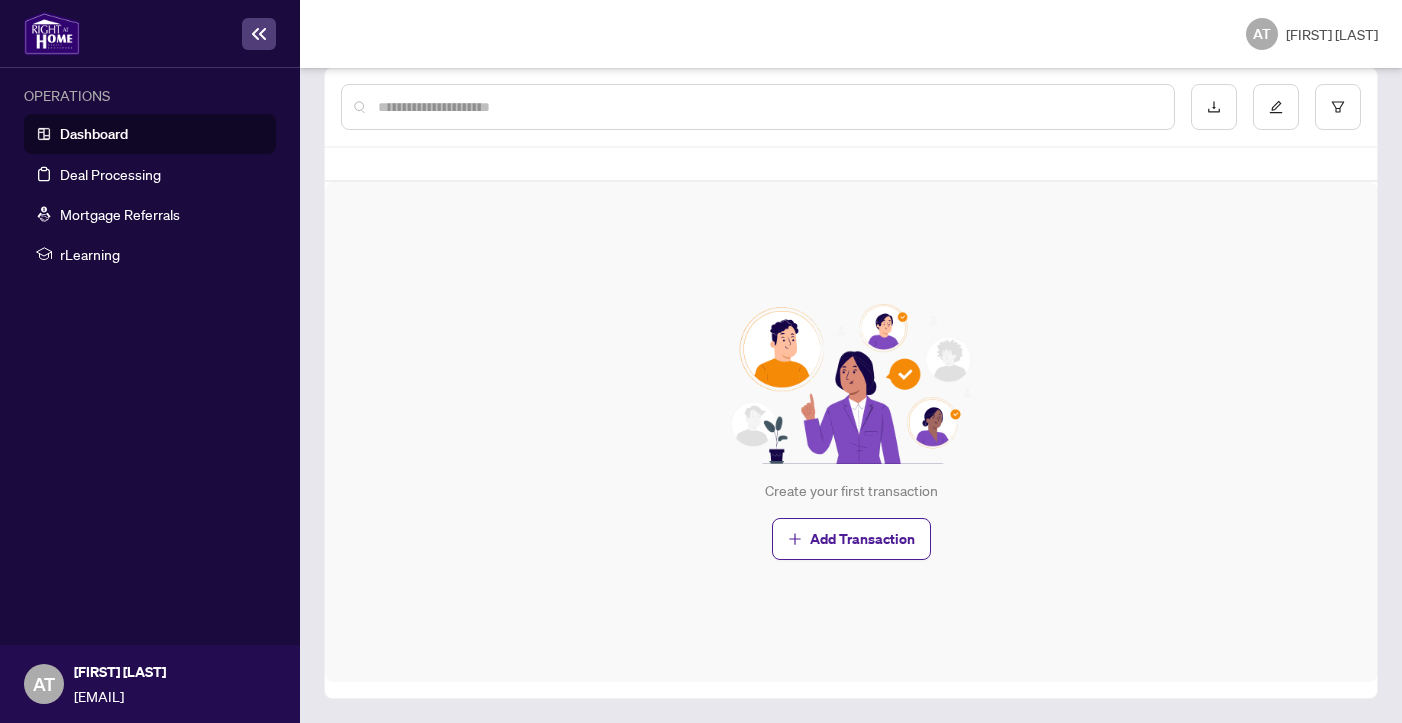 scroll, scrollTop: 0, scrollLeft: 0, axis: both 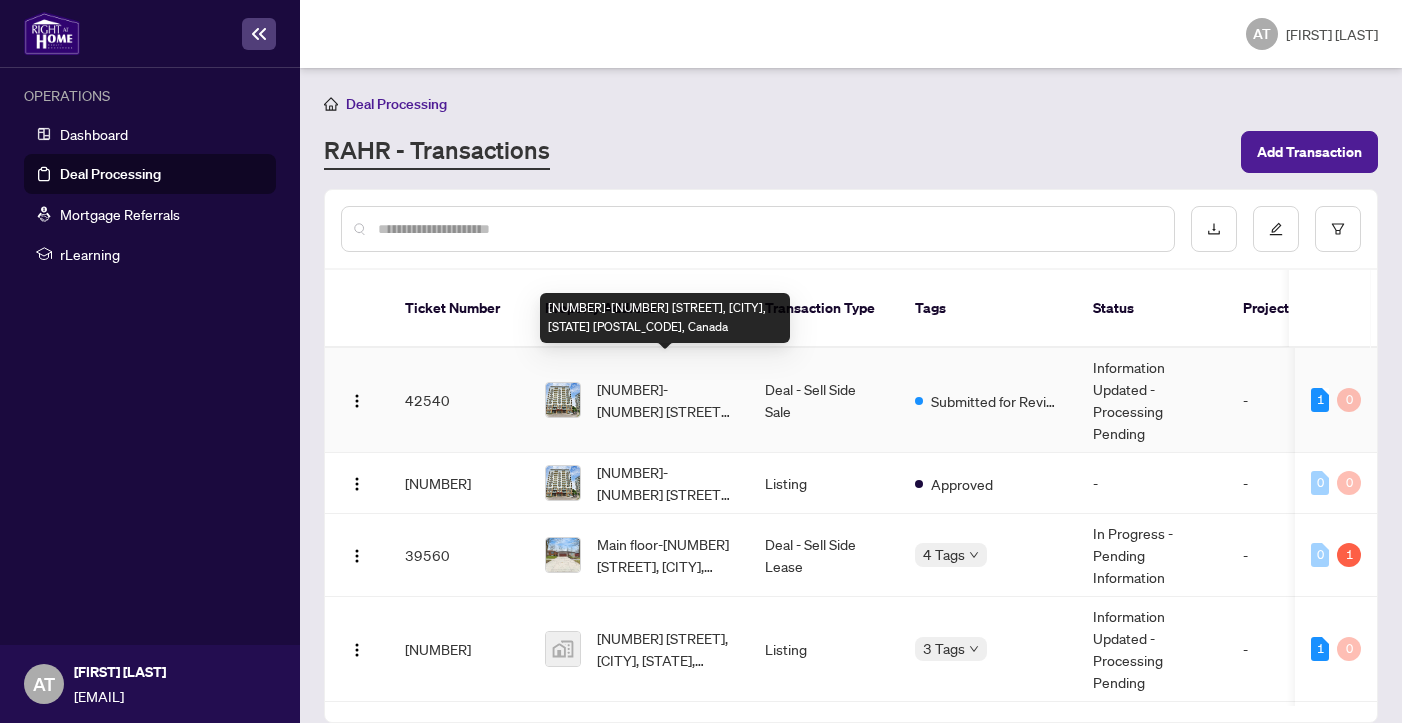 click on "[NUMBER]-[NUMBER] [STREET], [CITY], [PROVINCE] [POSTAL_CODE], [COUNTRY]" at bounding box center [665, 400] 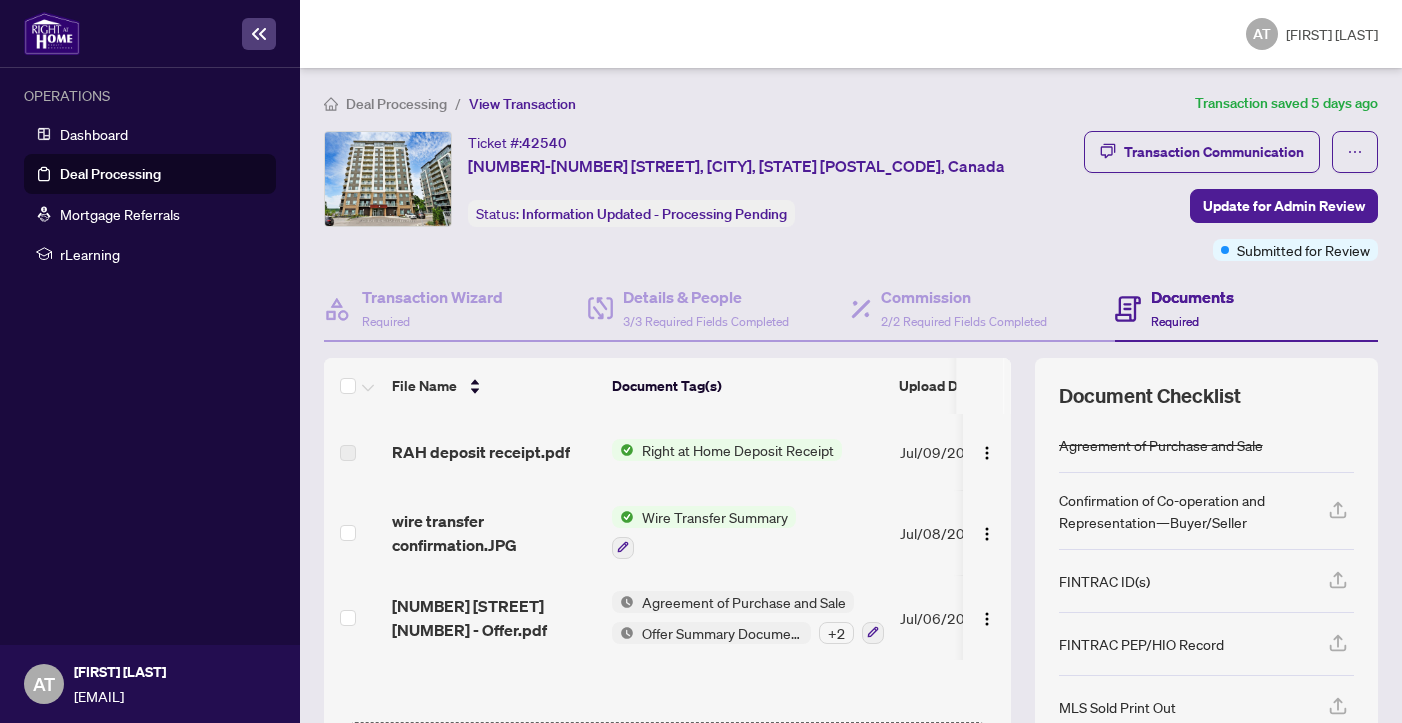 click on "Right at Home Deposit Receipt" at bounding box center (738, 450) 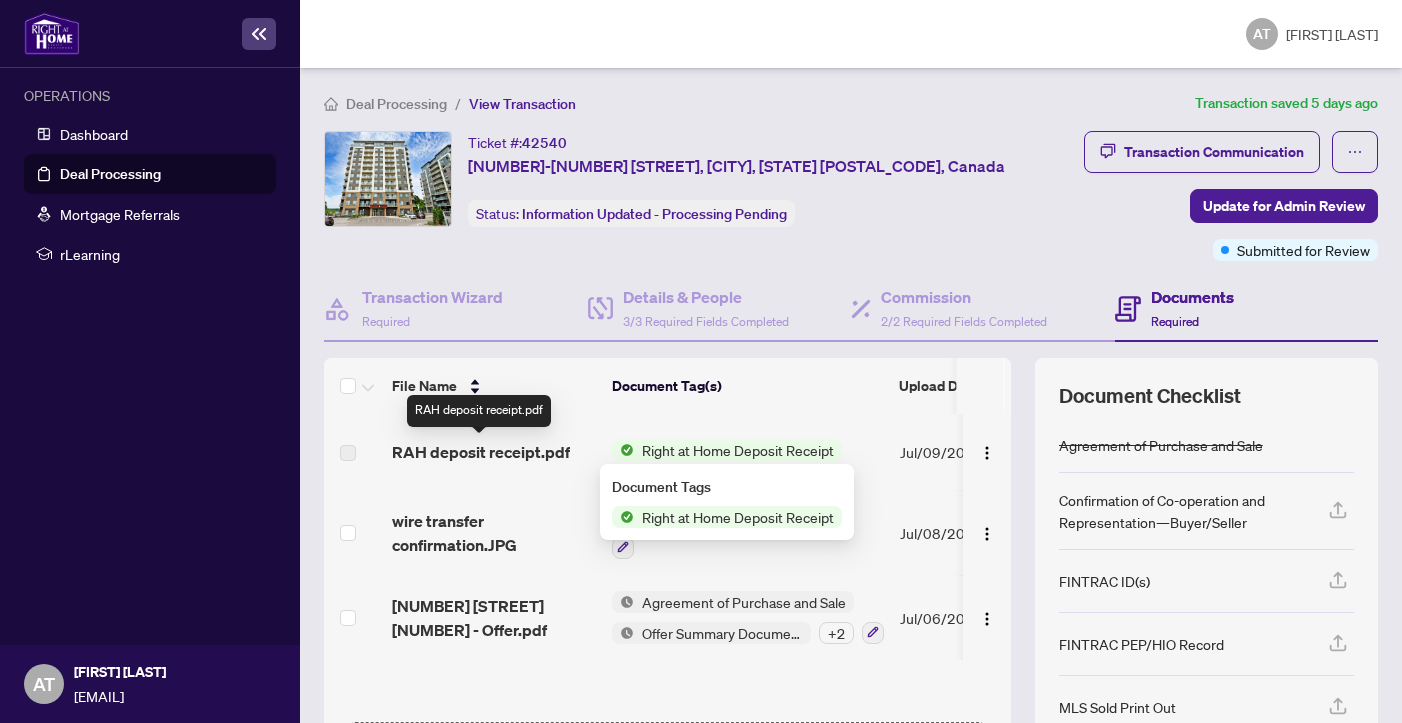 click on "RAH deposit receipt.pdf" at bounding box center (481, 452) 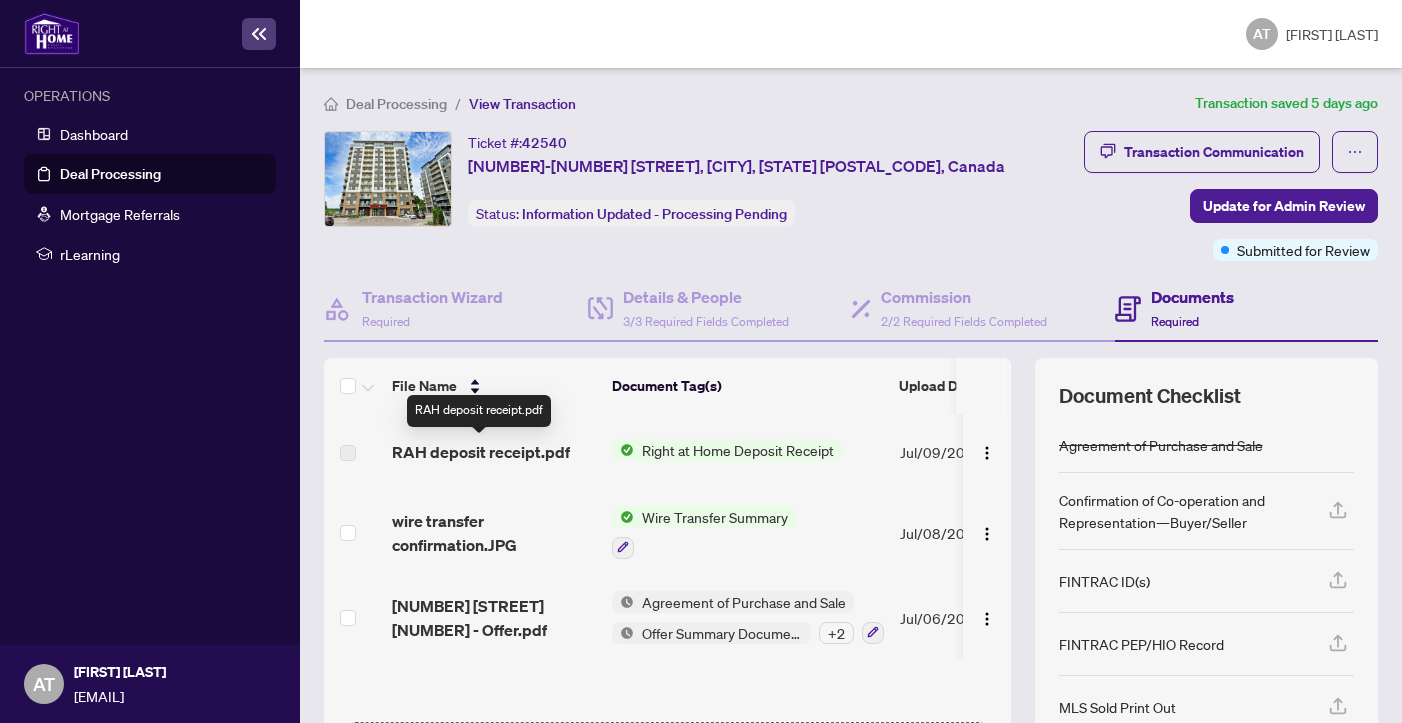 click on "RAH deposit receipt.pdf" at bounding box center [481, 452] 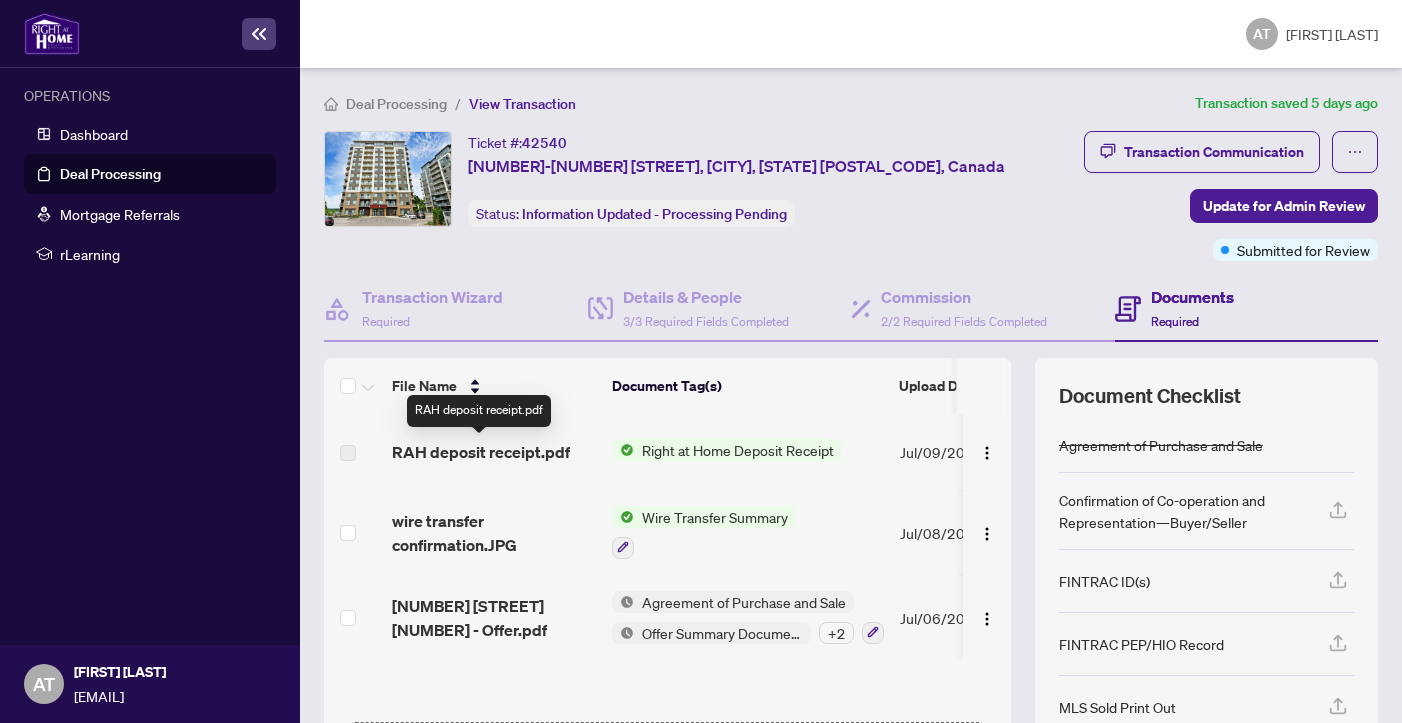 click on "RAH deposit receipt.pdf" at bounding box center (494, 452) 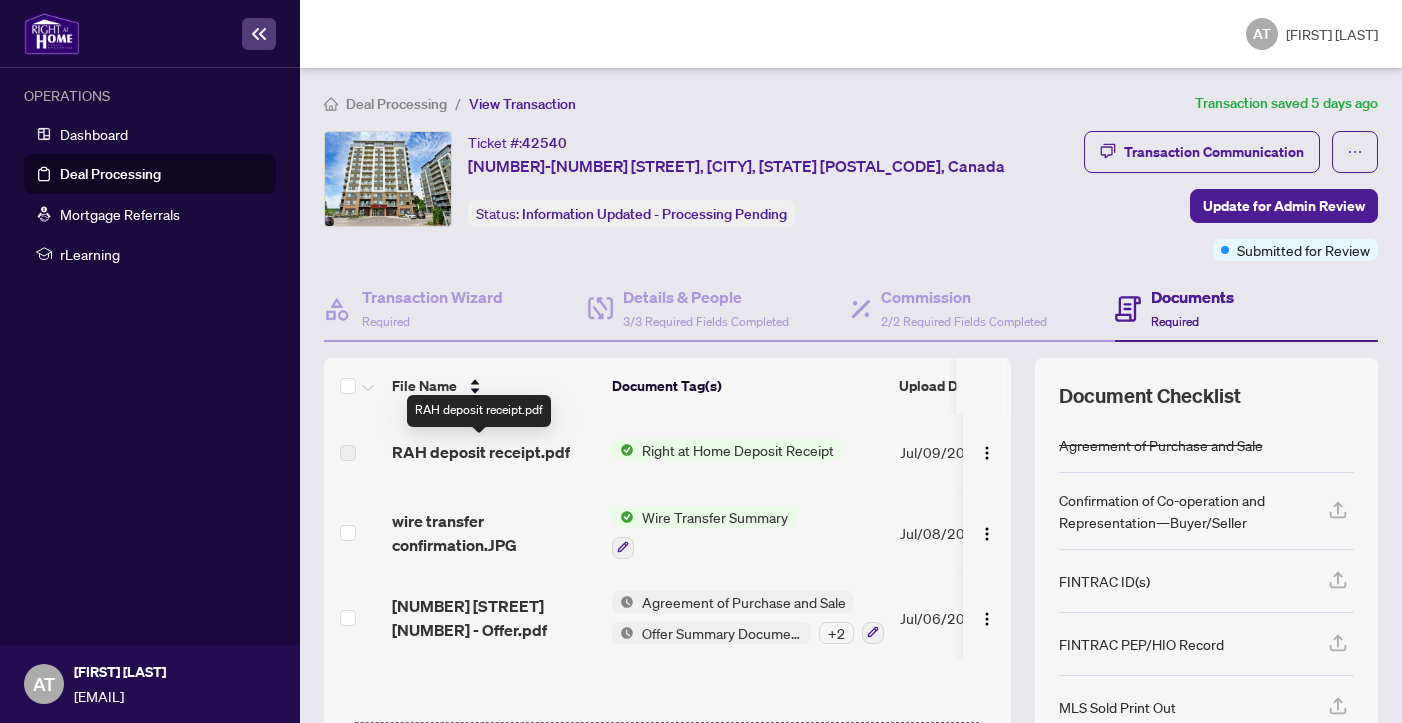 click on "RAH deposit receipt.pdf" at bounding box center [481, 452] 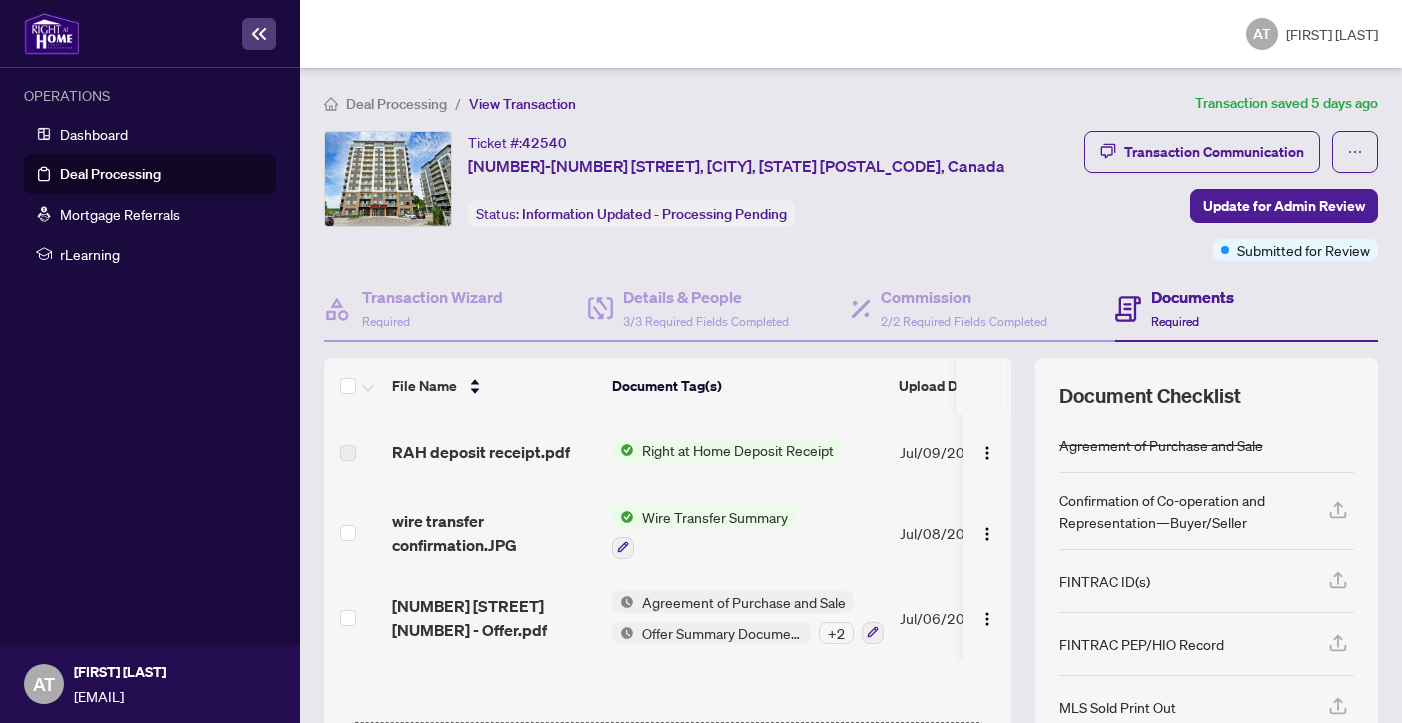 click at bounding box center (348, 453) 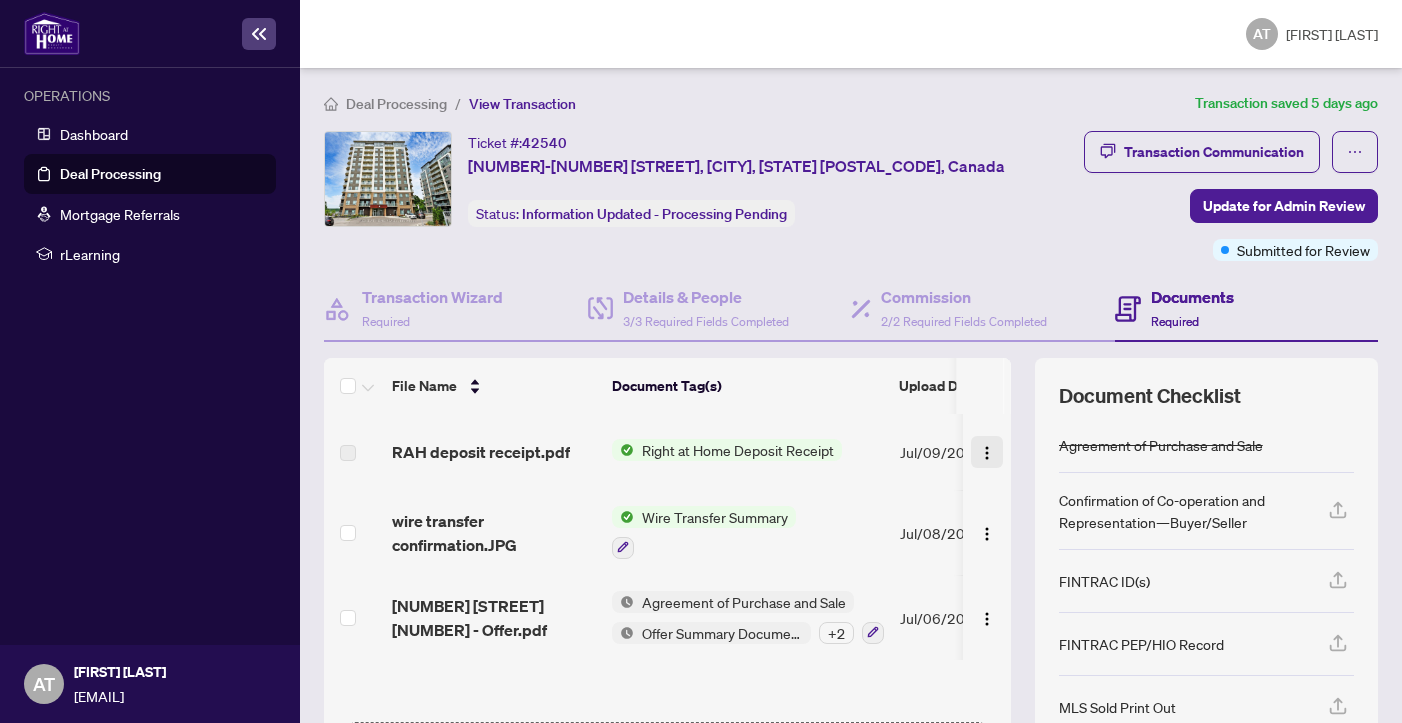 click at bounding box center (987, 452) 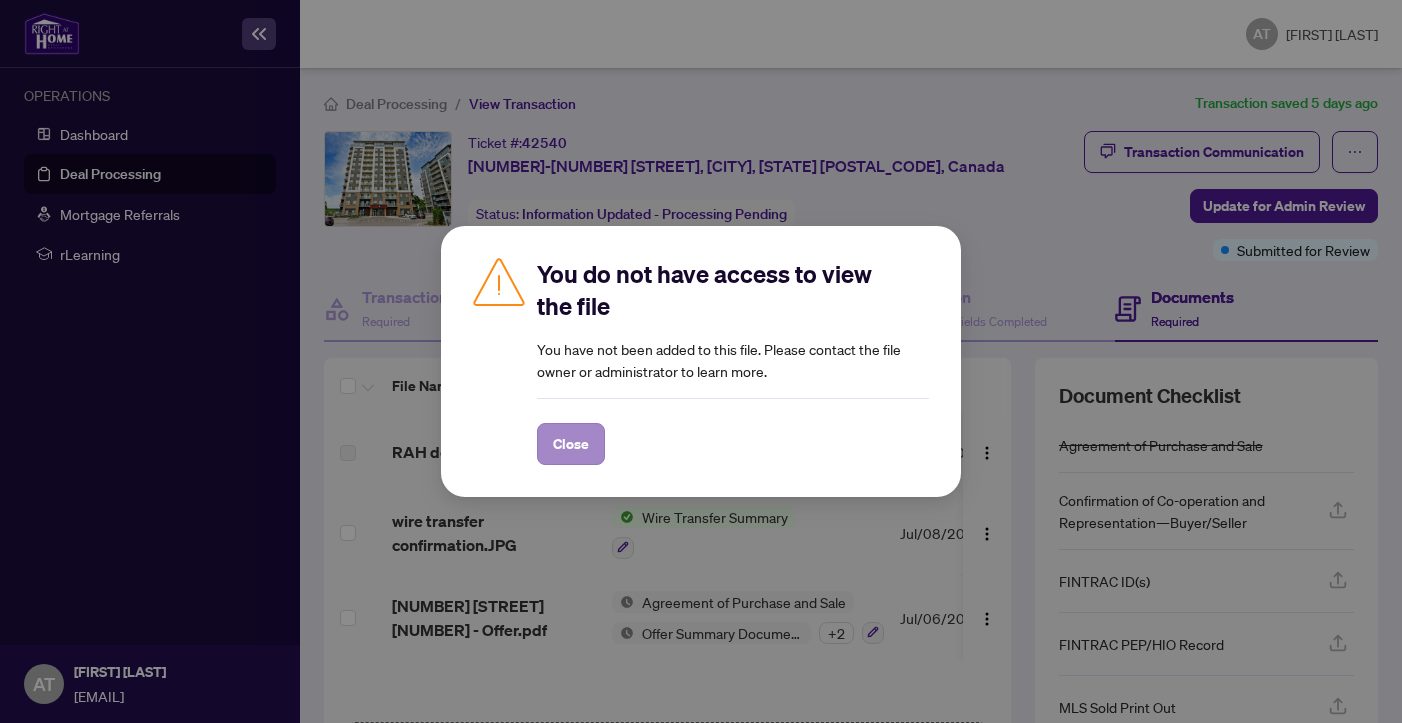 click on "Close" at bounding box center [571, 444] 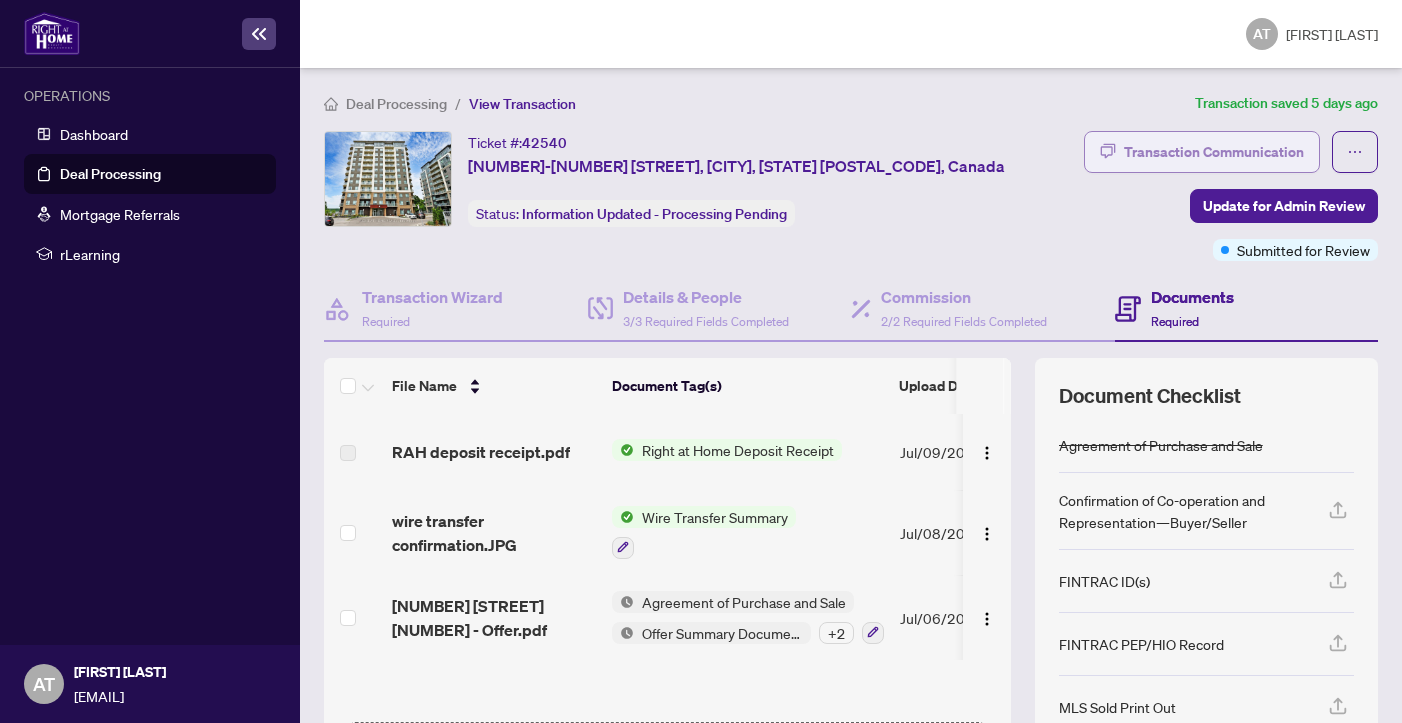 click on "Transaction Communication" at bounding box center (1214, 152) 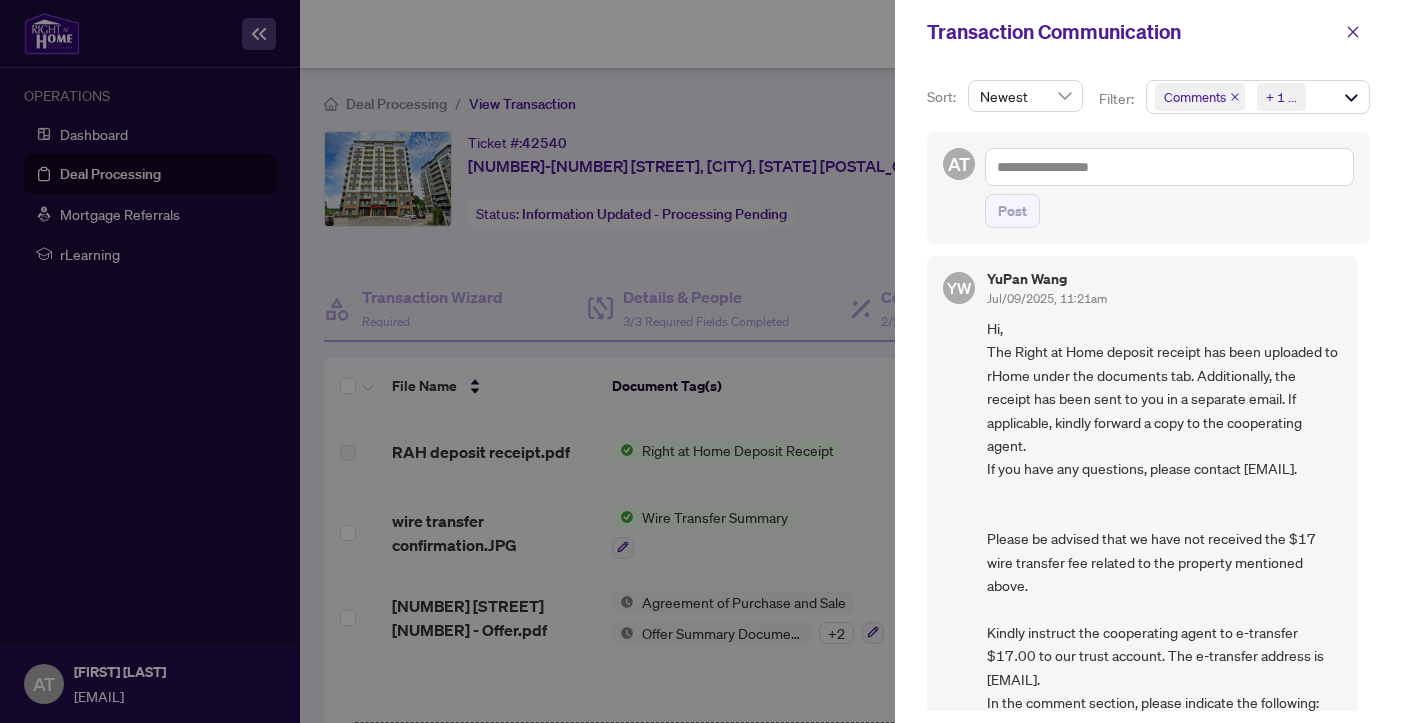 scroll, scrollTop: 16, scrollLeft: 0, axis: vertical 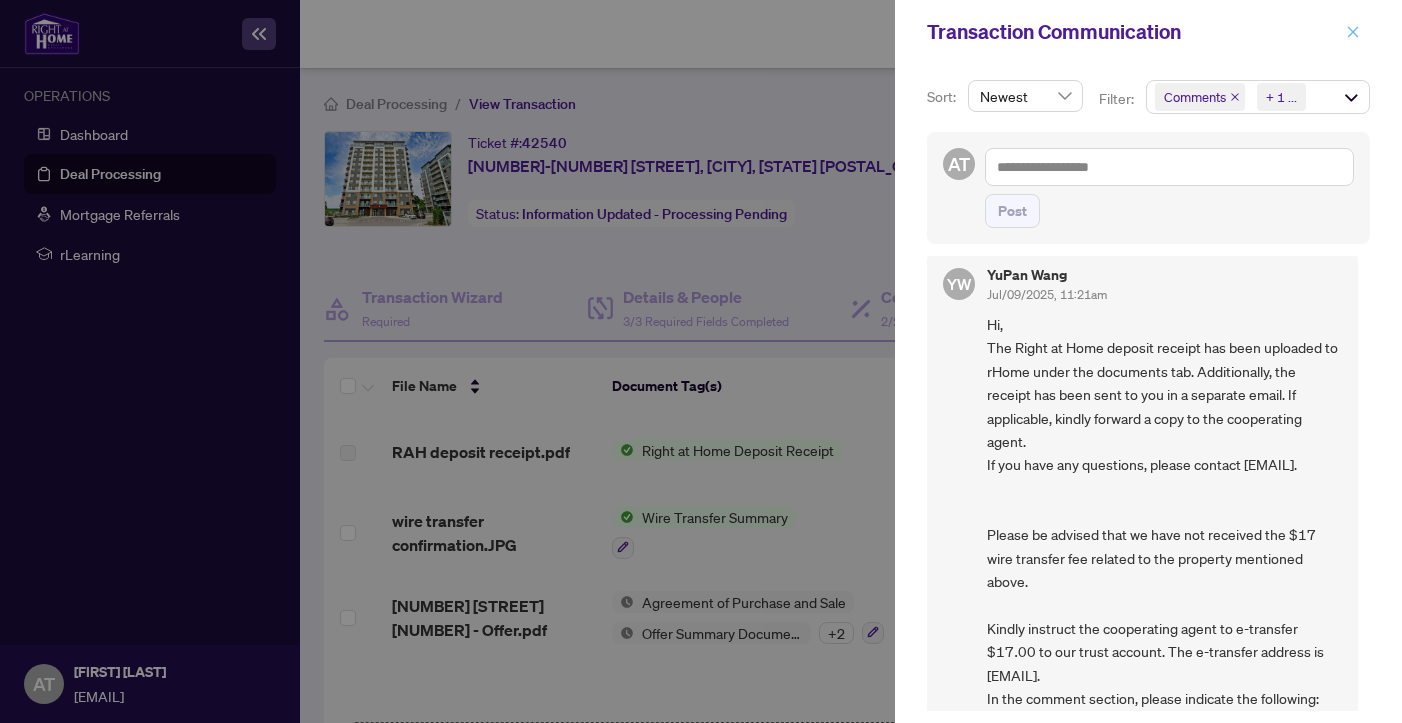 click 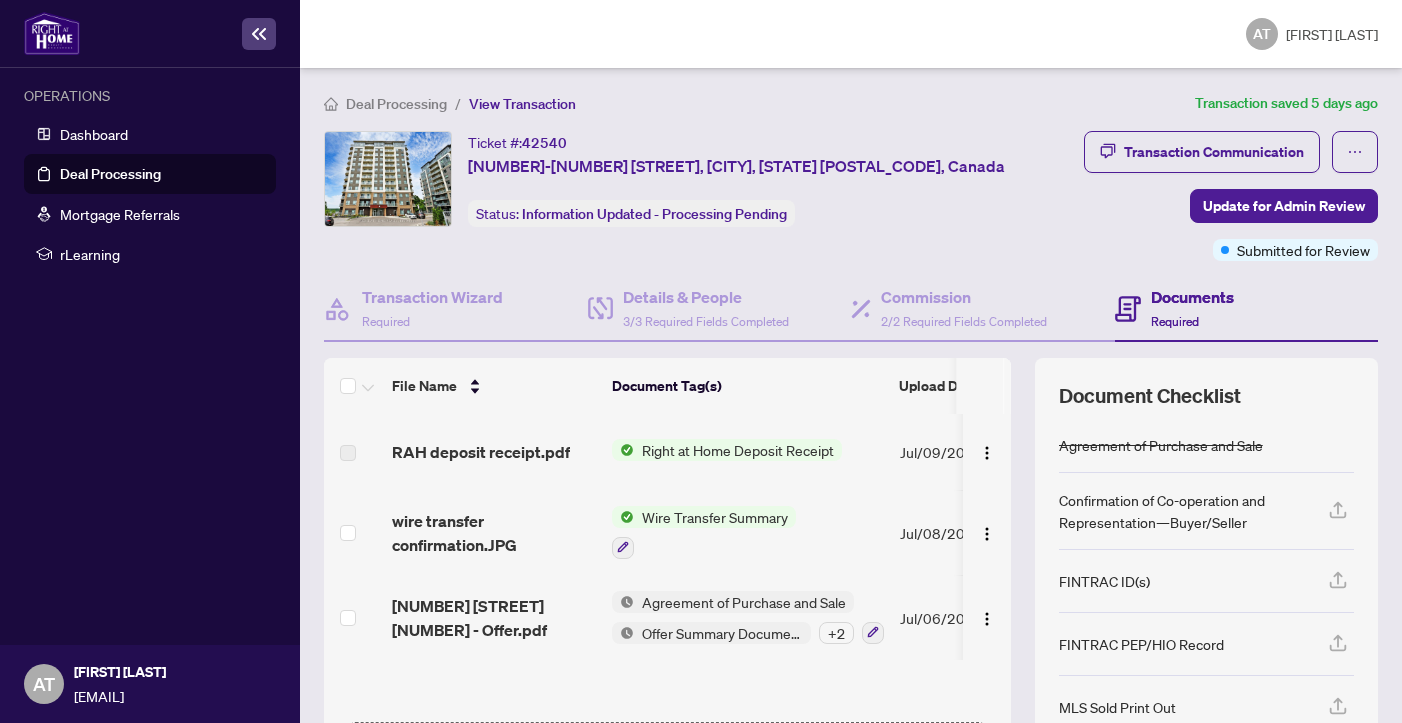 scroll, scrollTop: 0, scrollLeft: 0, axis: both 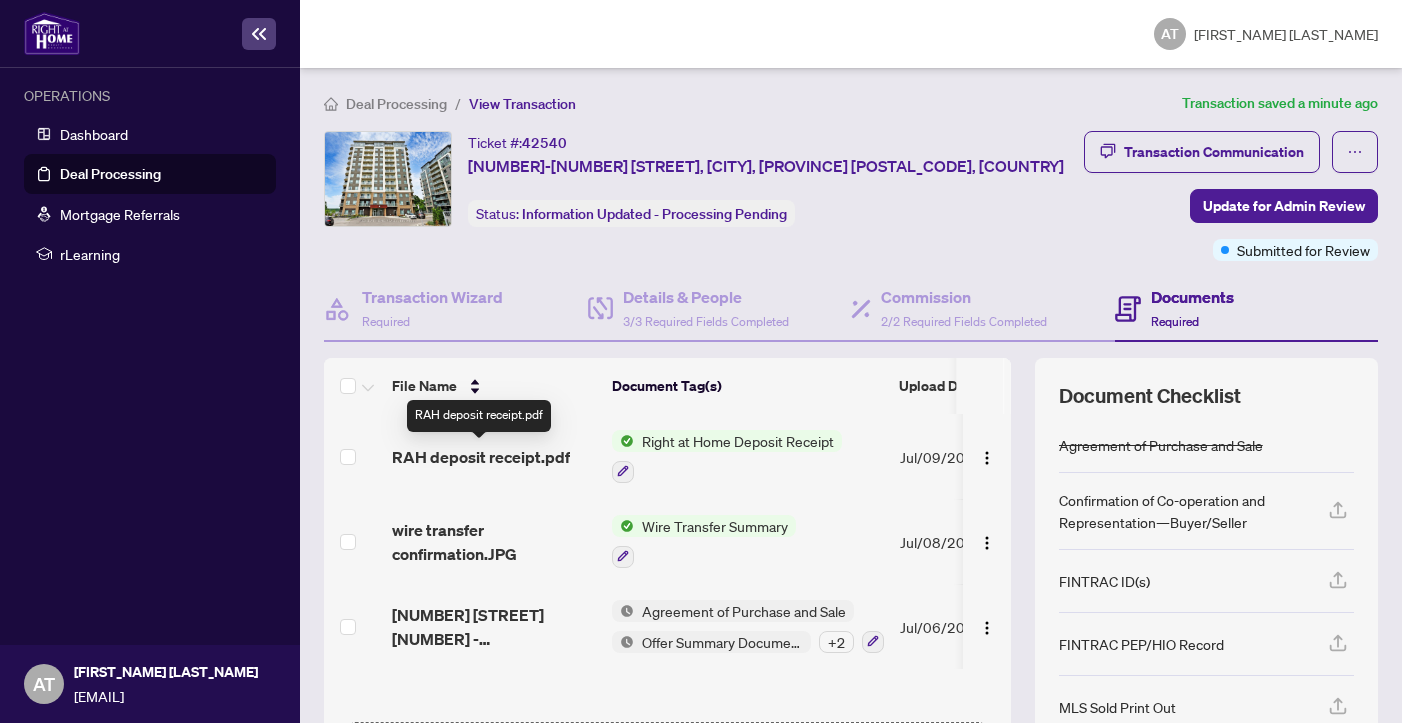 click on "RAH deposit receipt.pdf" at bounding box center (481, 457) 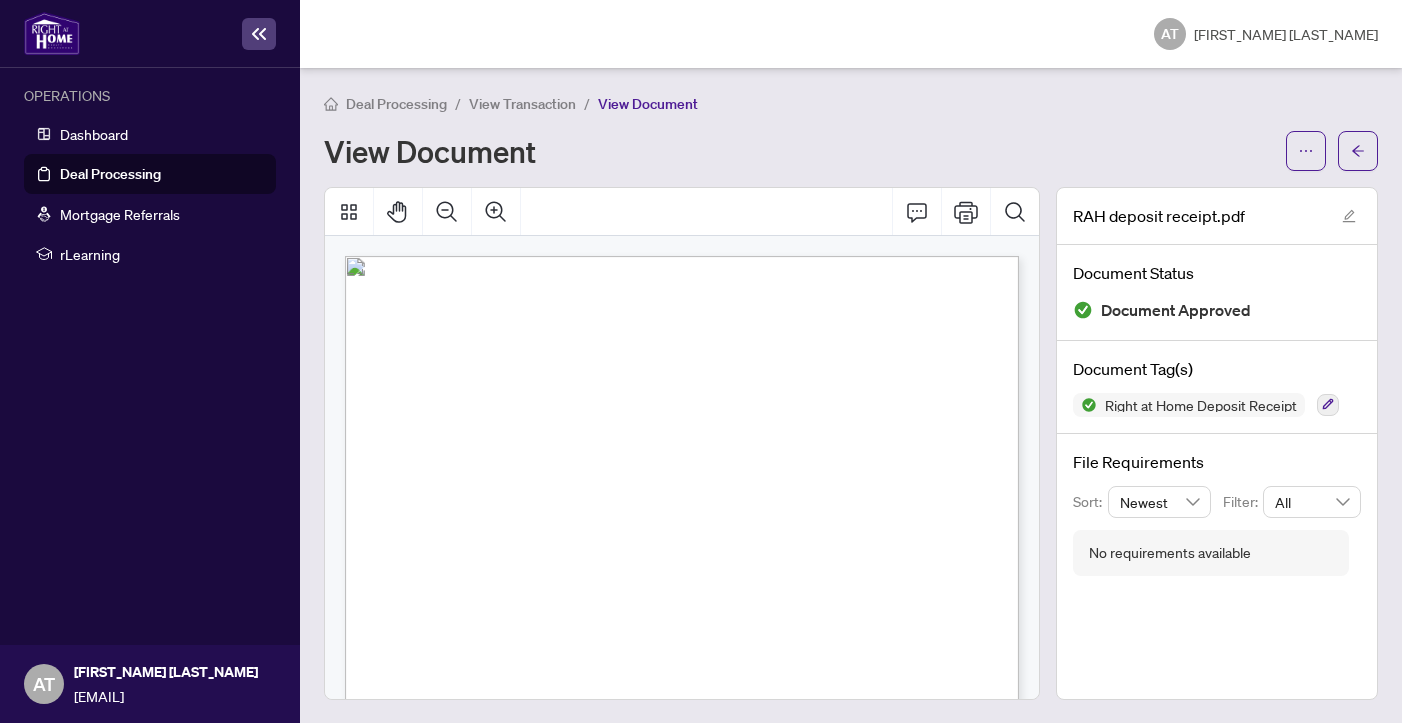 scroll, scrollTop: 0, scrollLeft: 0, axis: both 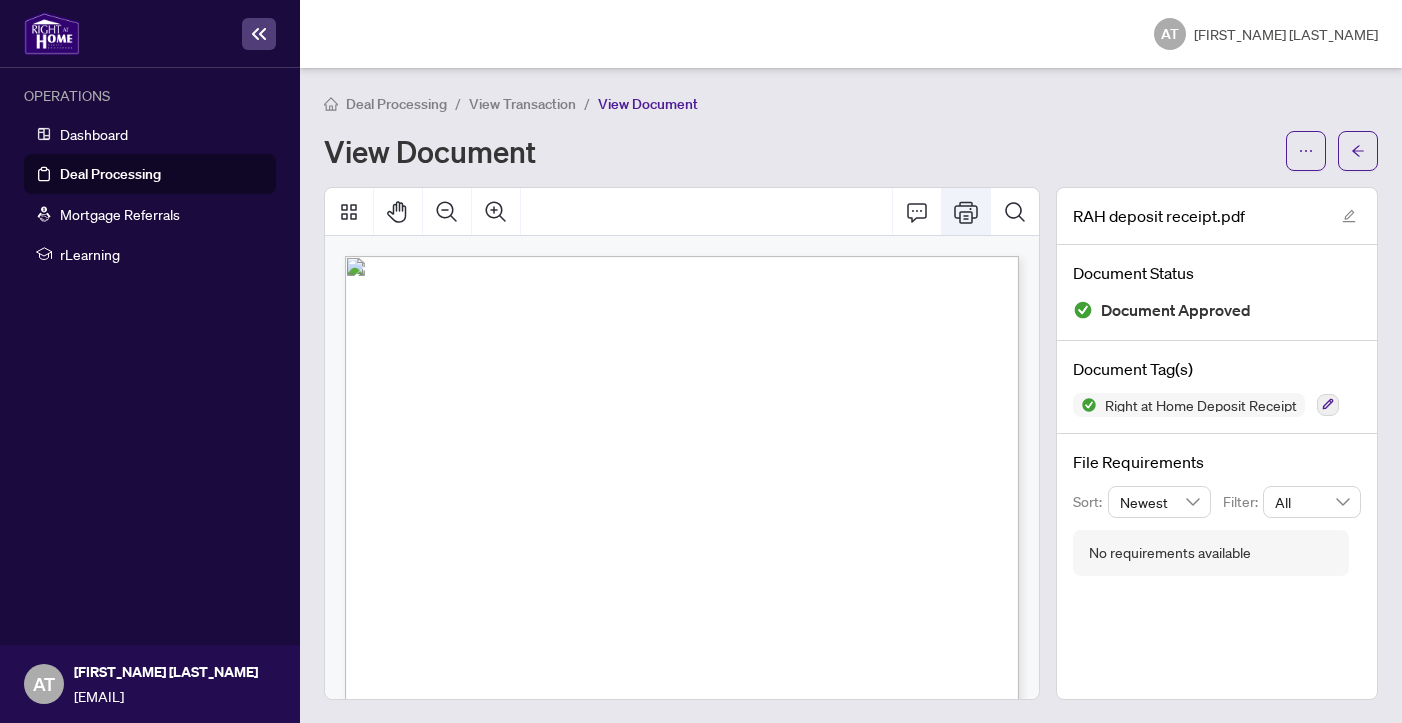 click 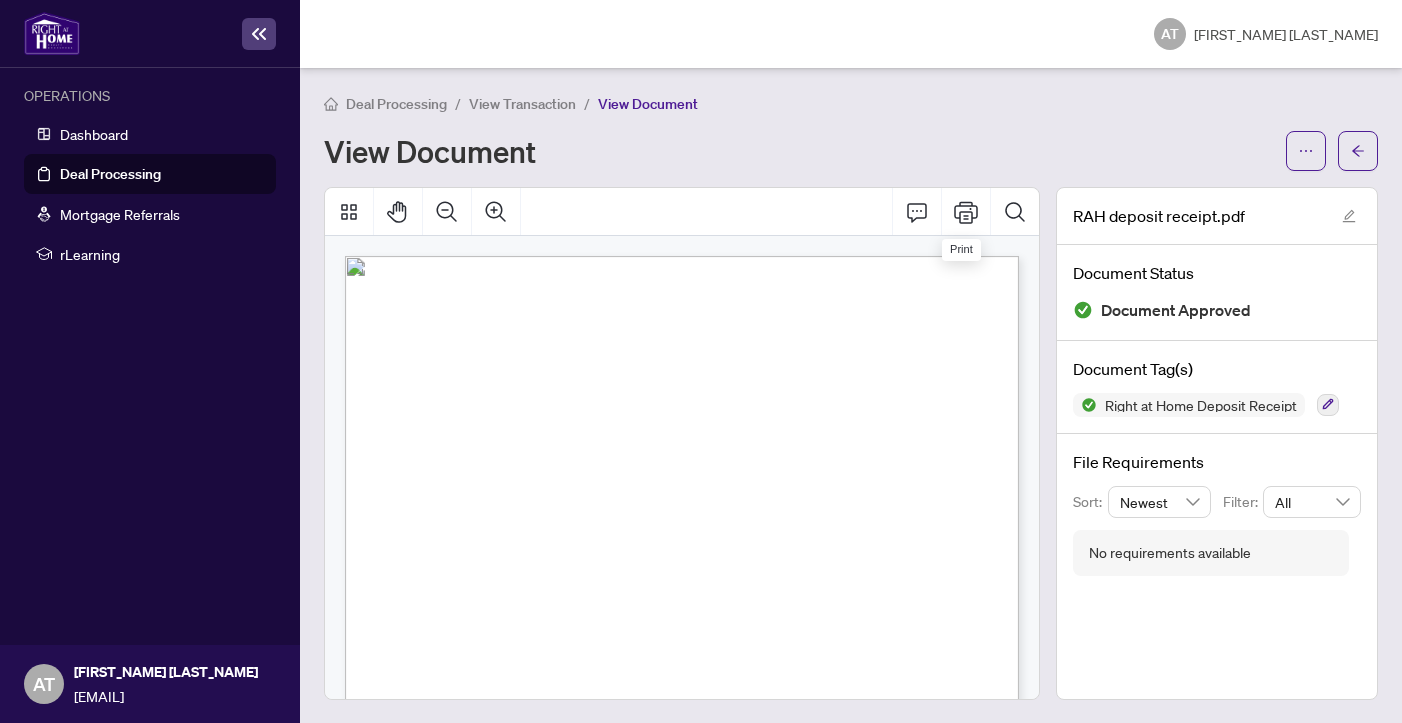 scroll, scrollTop: 0, scrollLeft: 0, axis: both 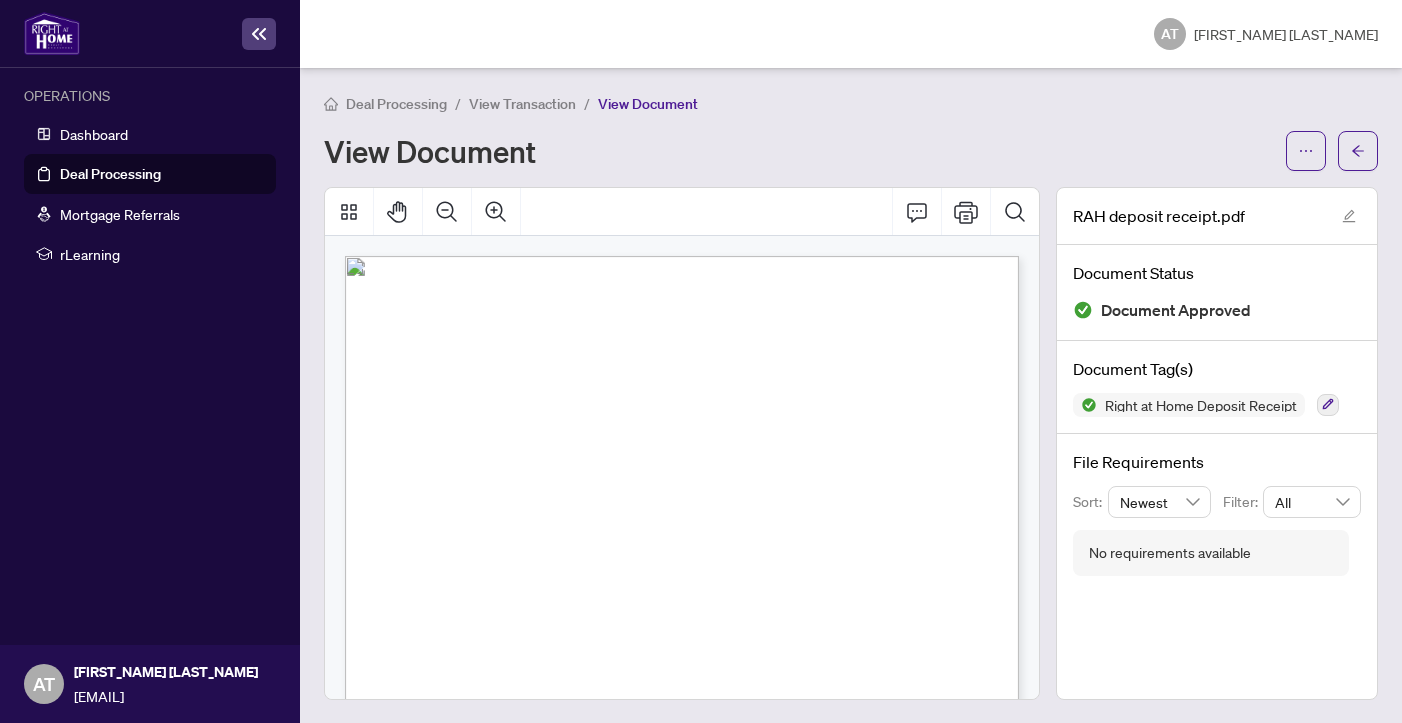 click on "View Transaction" at bounding box center [522, 104] 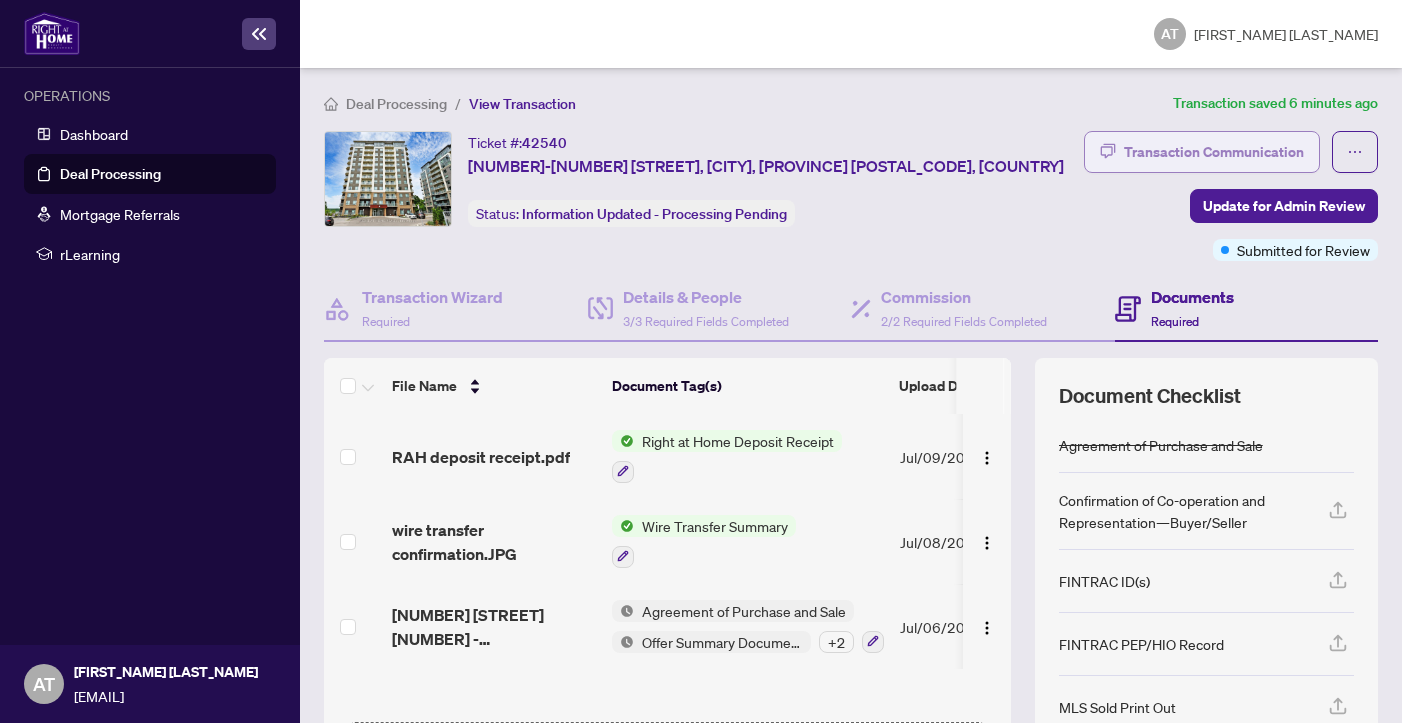 click on "Transaction Communication" at bounding box center (1214, 152) 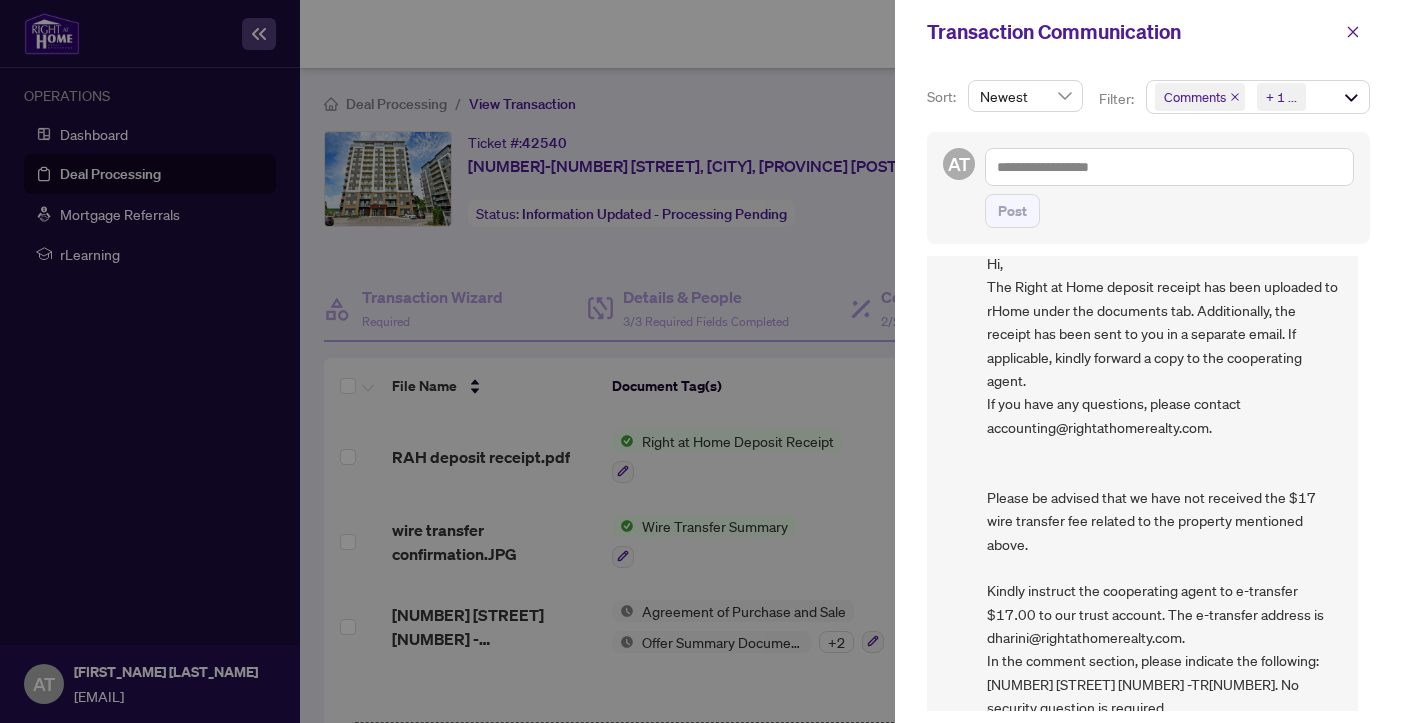 scroll, scrollTop: 78, scrollLeft: 0, axis: vertical 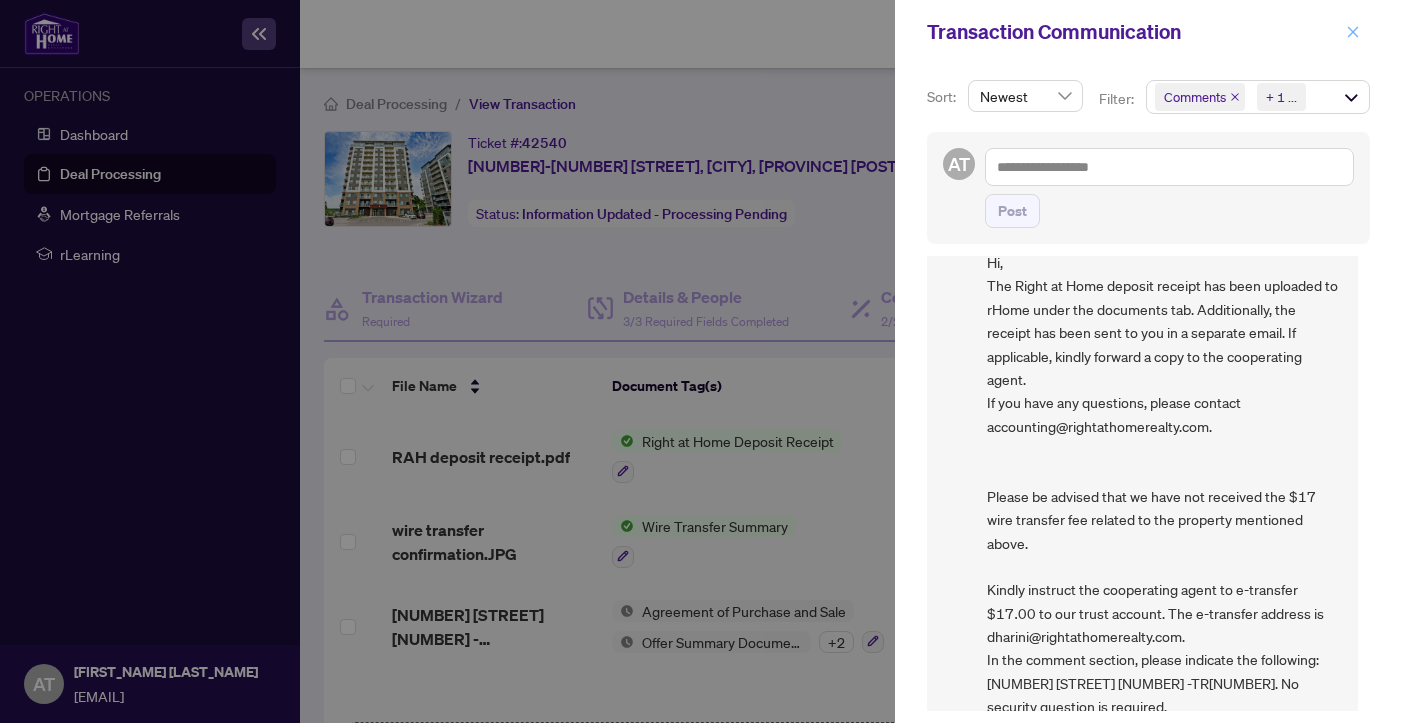 click 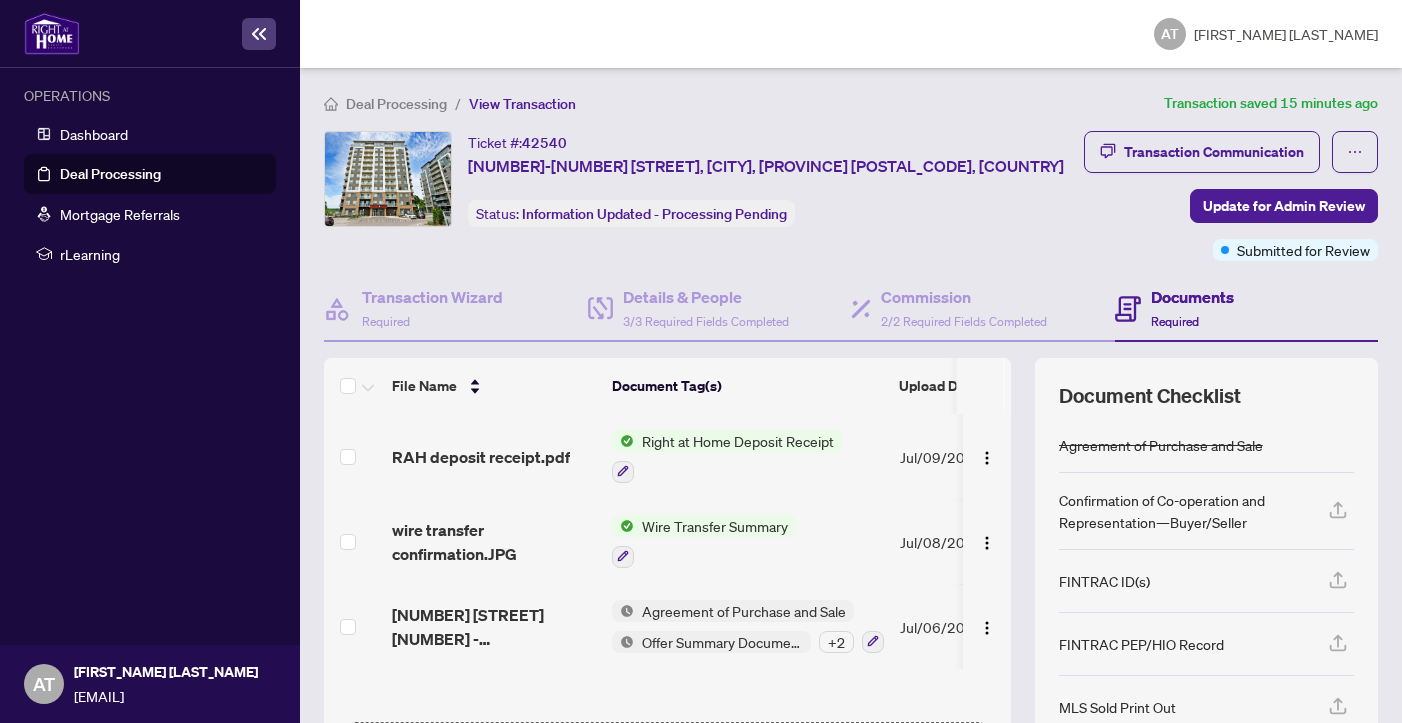 scroll, scrollTop: 0, scrollLeft: 0, axis: both 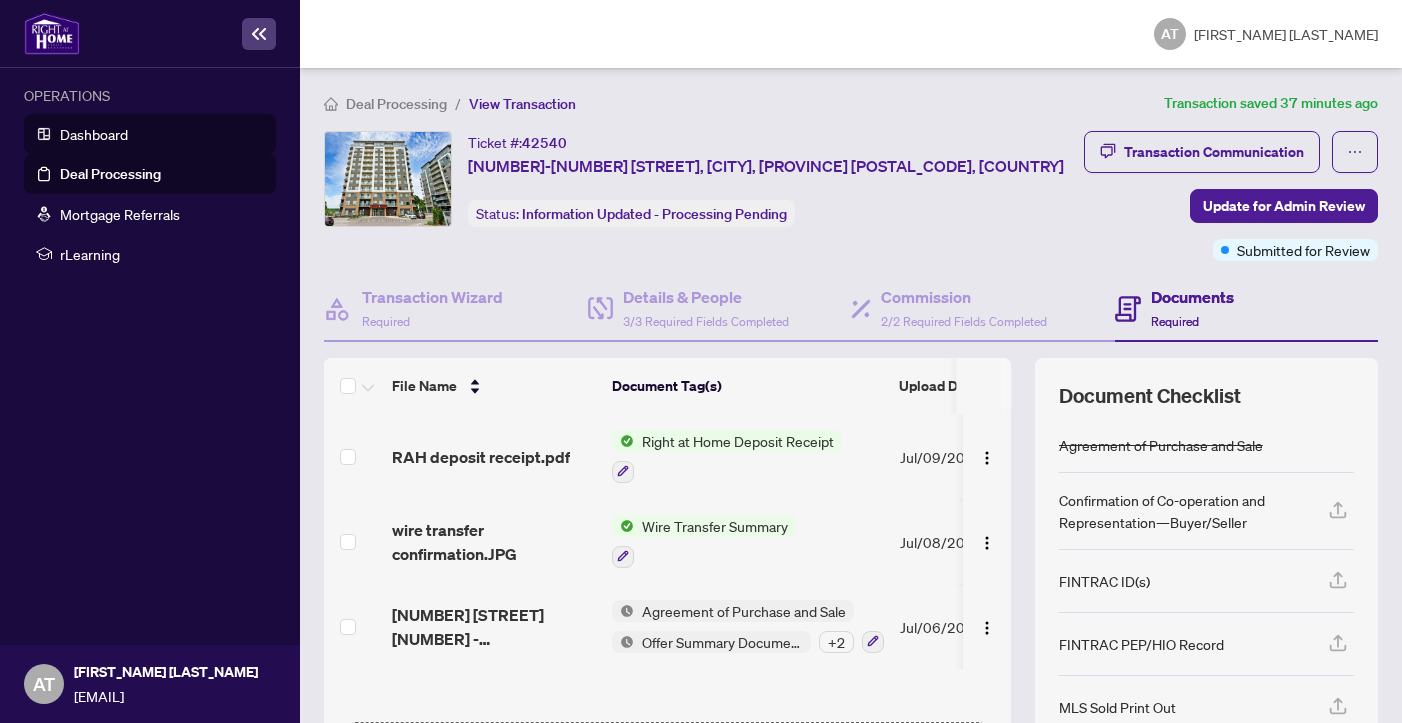 click on "Dashboard" at bounding box center [94, 134] 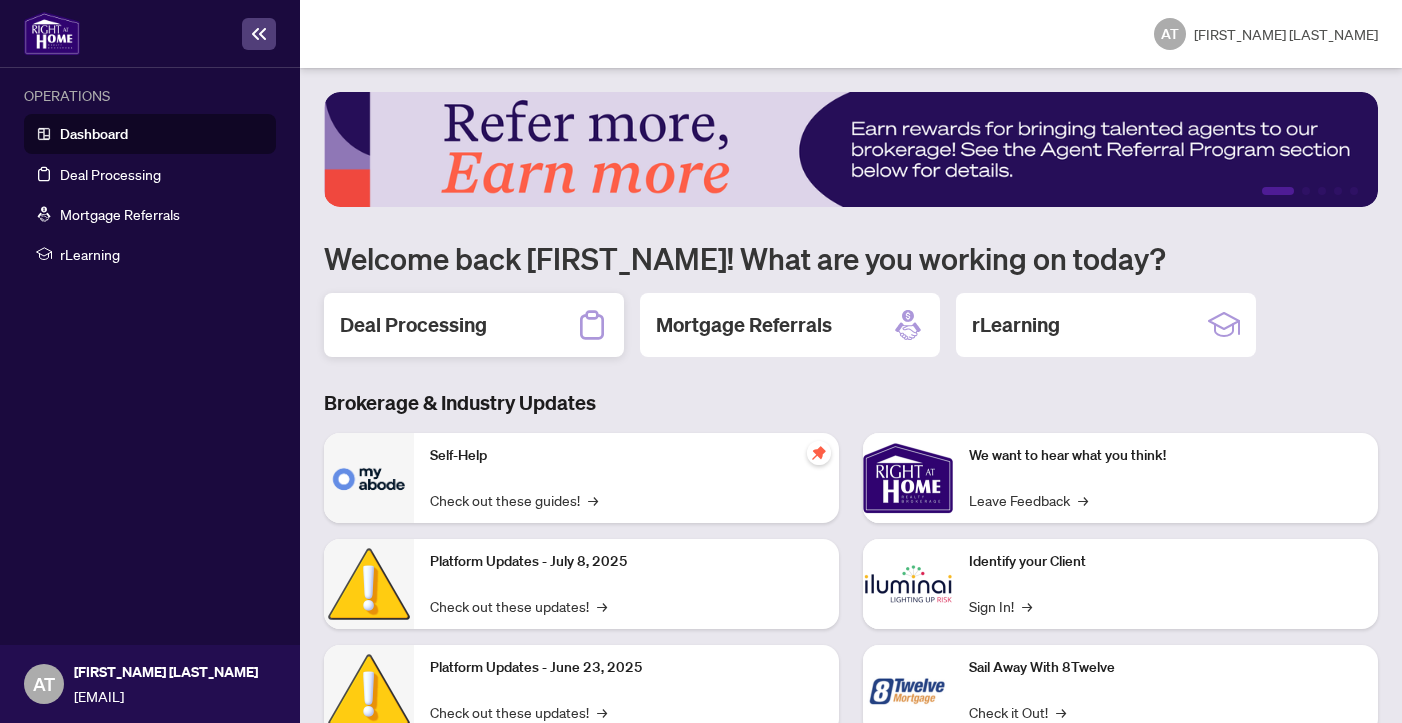 click on "Deal Processing" at bounding box center (413, 325) 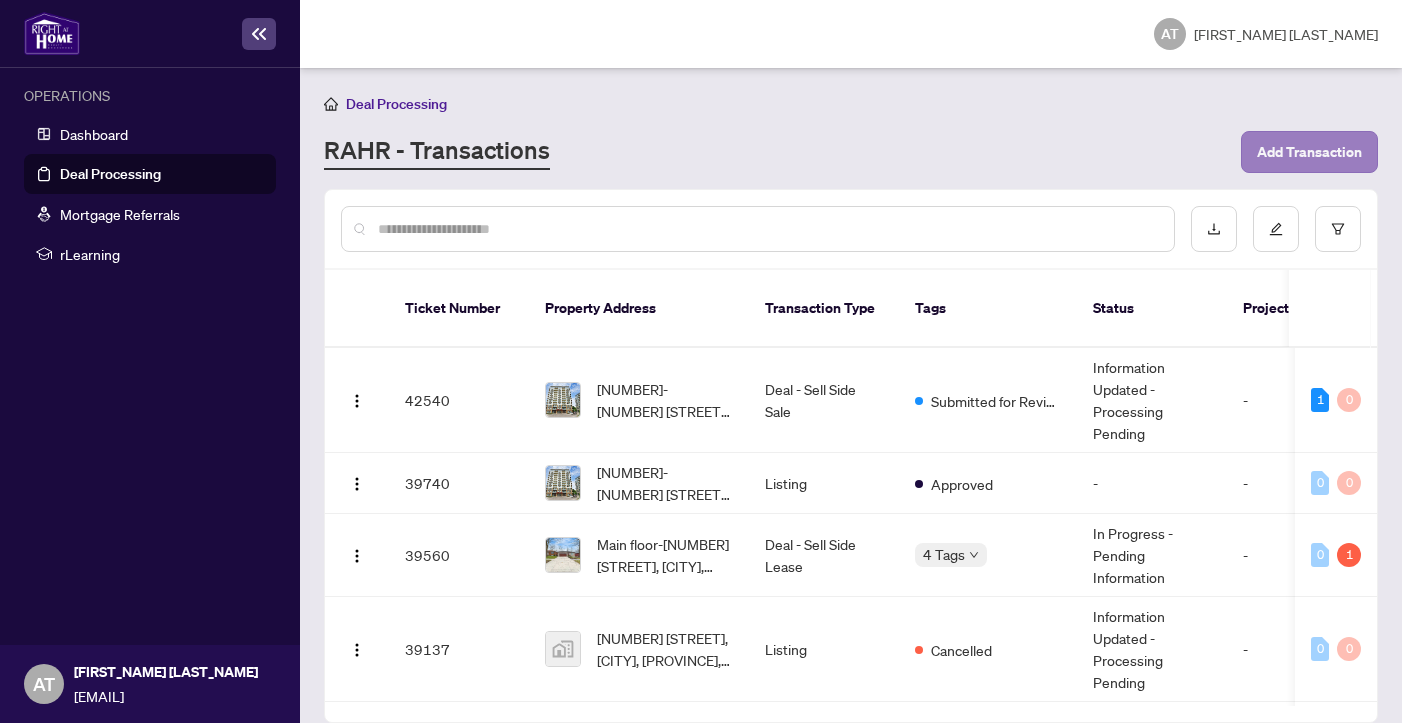 click on "Add Transaction" at bounding box center [1309, 152] 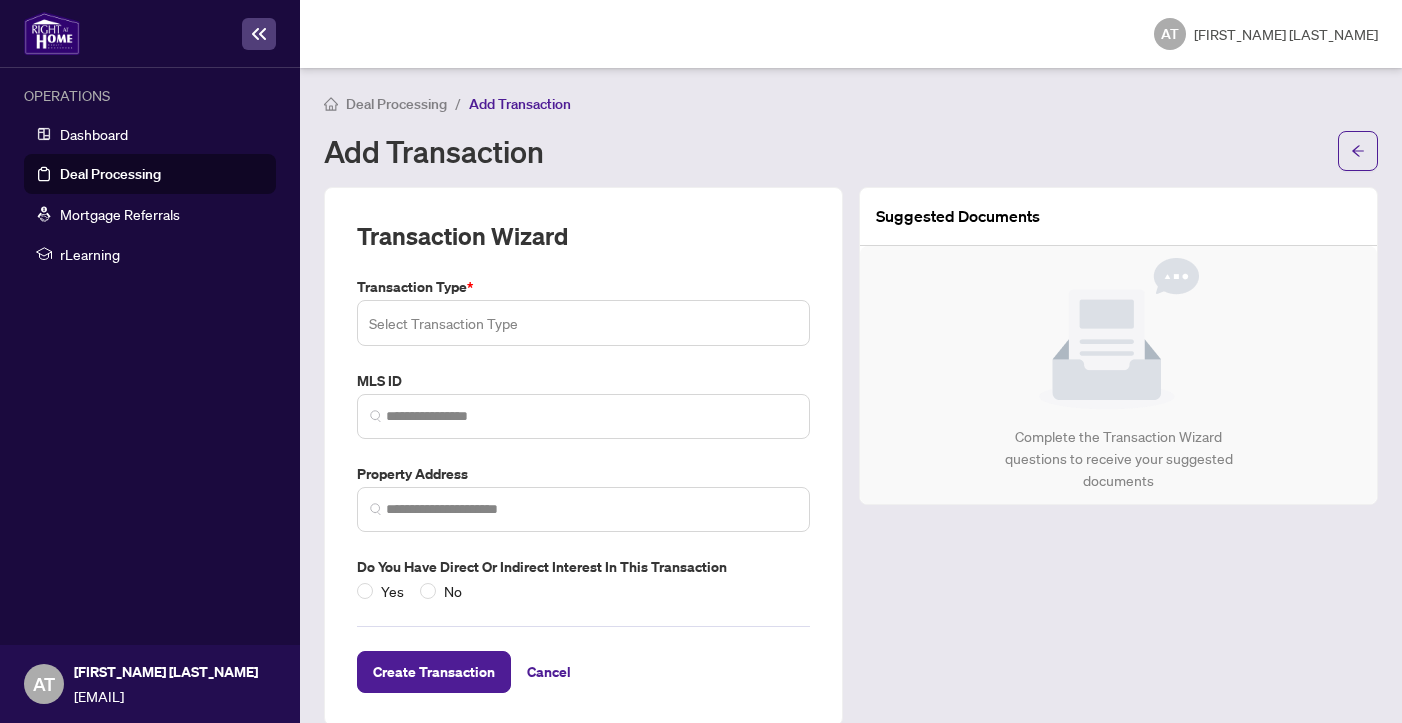click at bounding box center [583, 323] 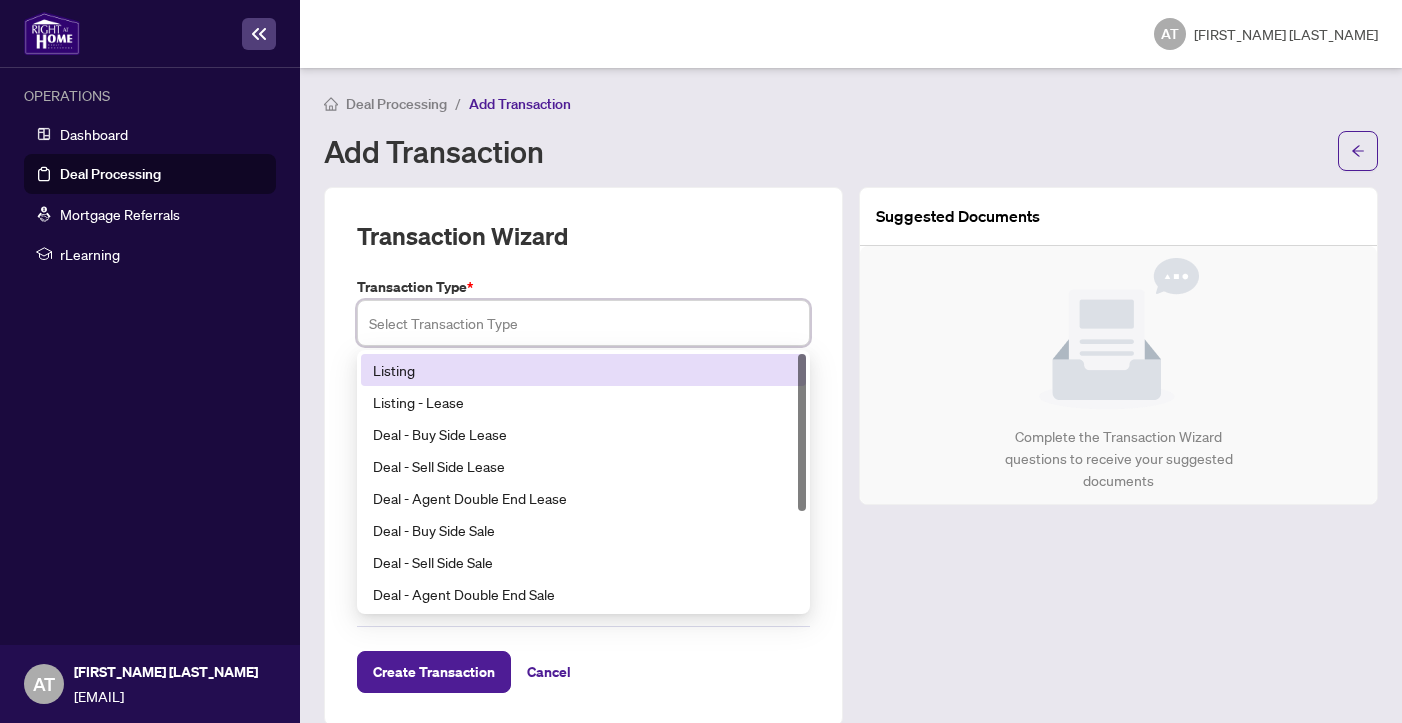 click on "Listing" at bounding box center [583, 370] 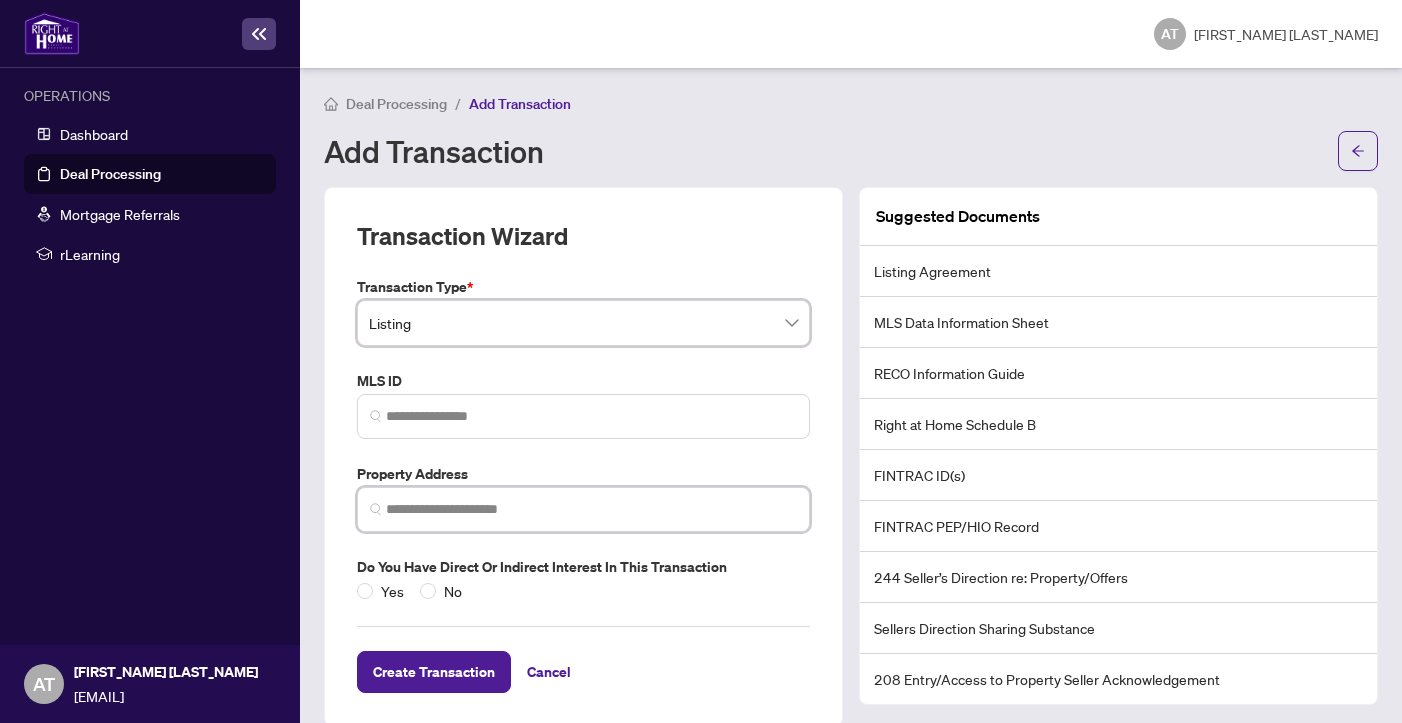 click at bounding box center [591, 509] 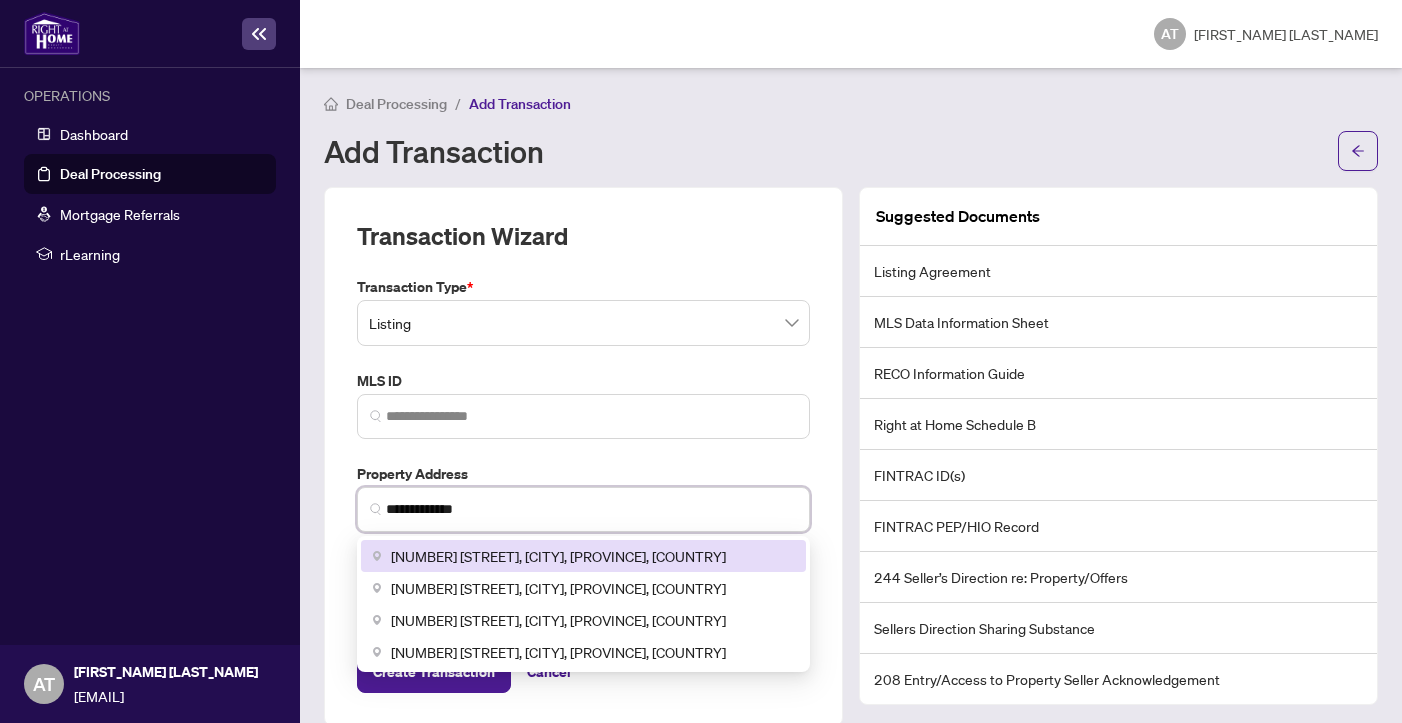 click on "[NUMBER] [STREET], [CITY], [PROVINCE], [COUNTRY]" at bounding box center (558, 556) 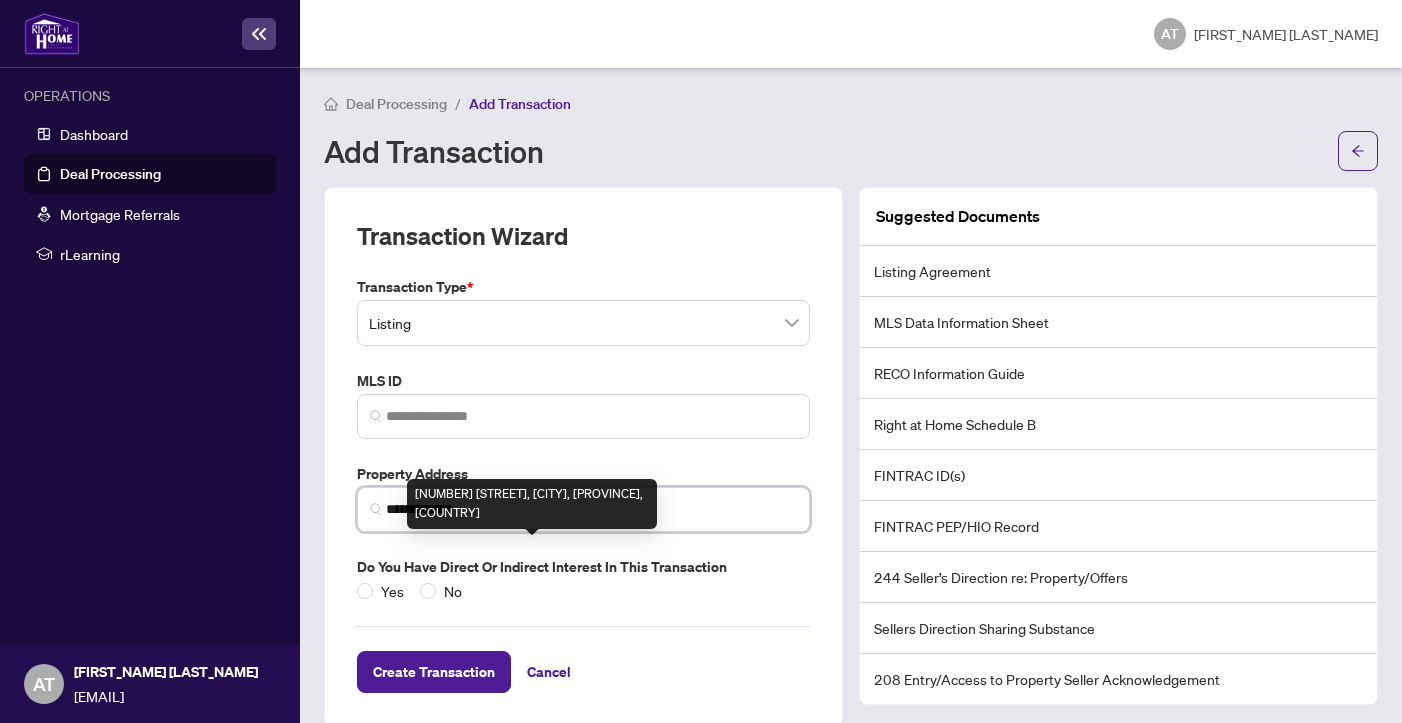 type on "**********" 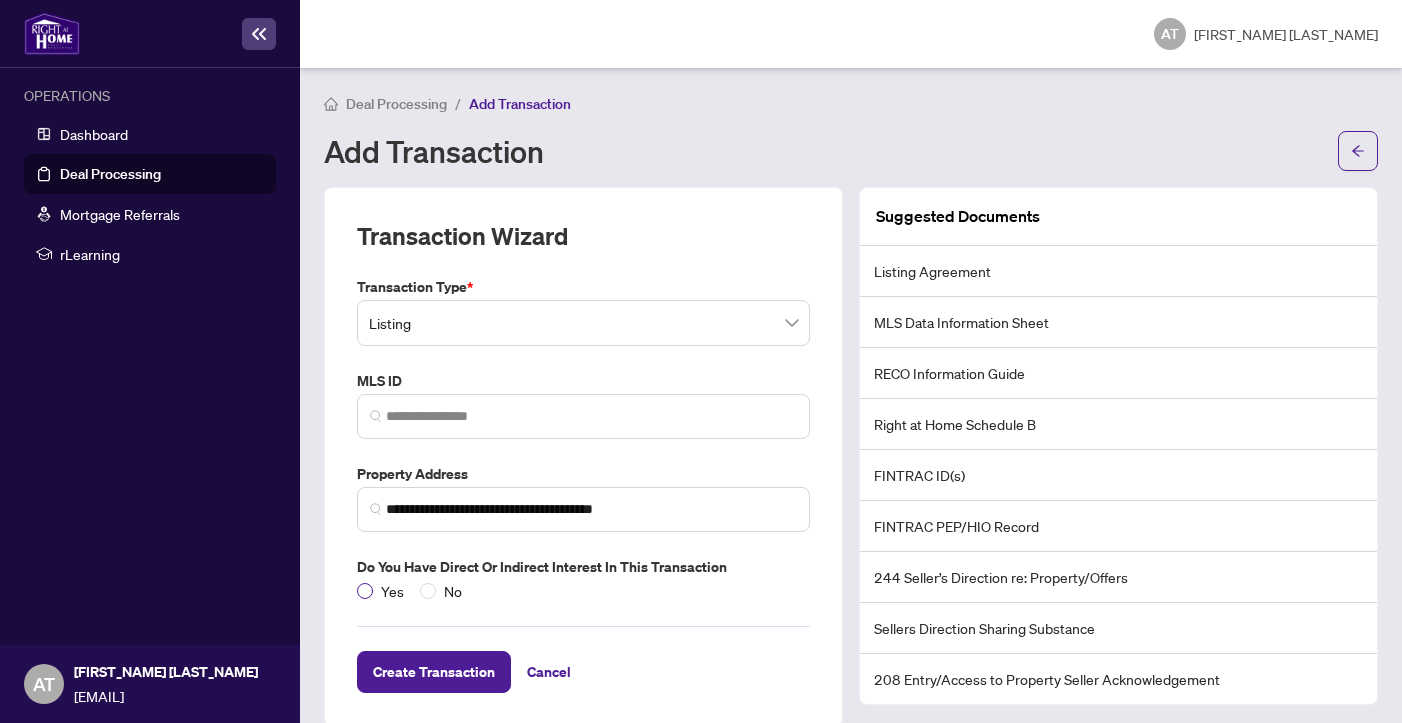 click on "Yes" at bounding box center (392, 591) 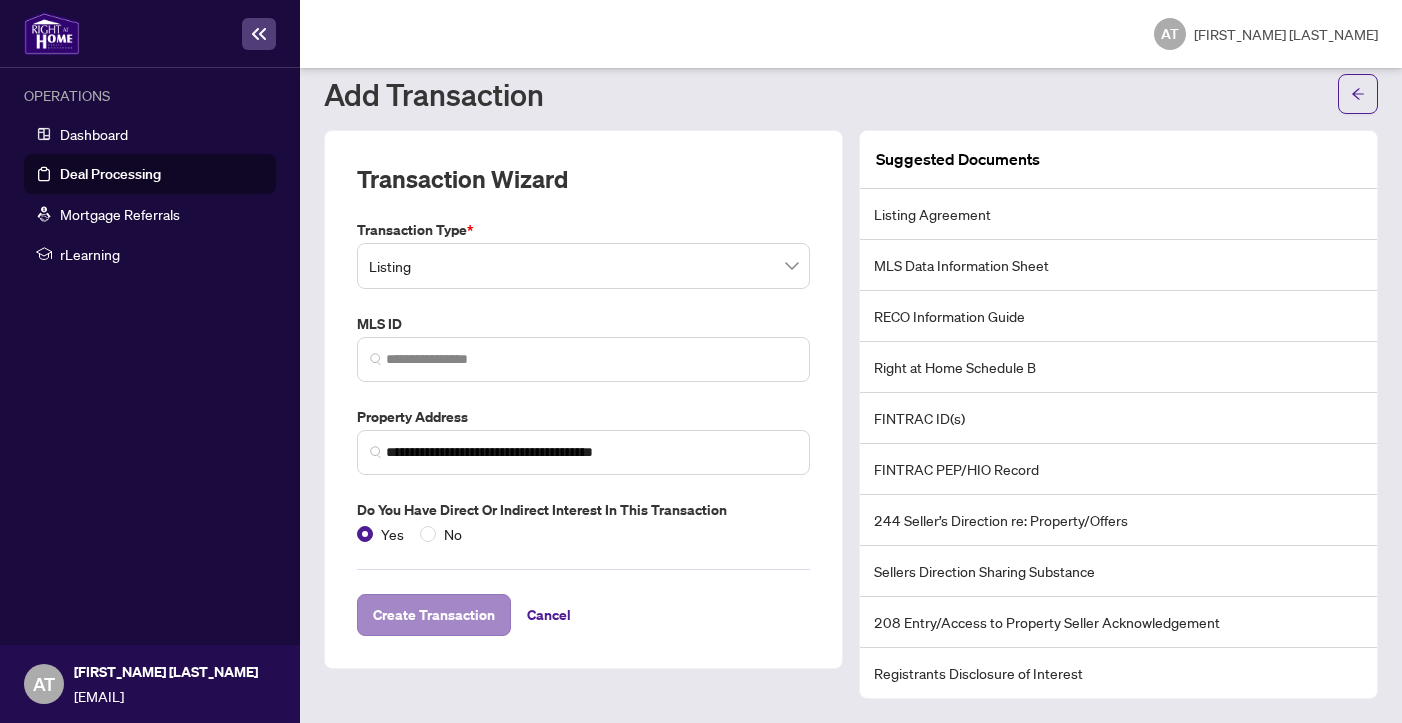 scroll, scrollTop: 56, scrollLeft: 0, axis: vertical 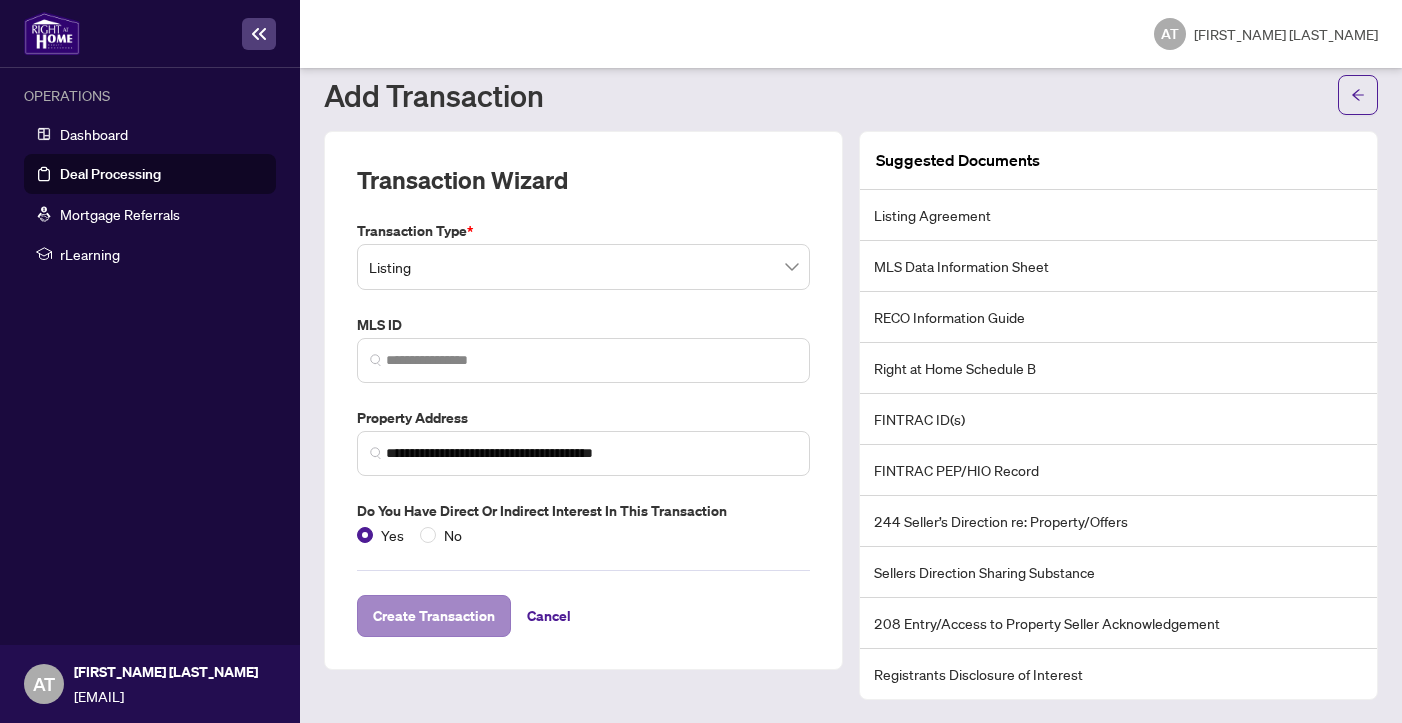 click on "Create Transaction" at bounding box center (434, 616) 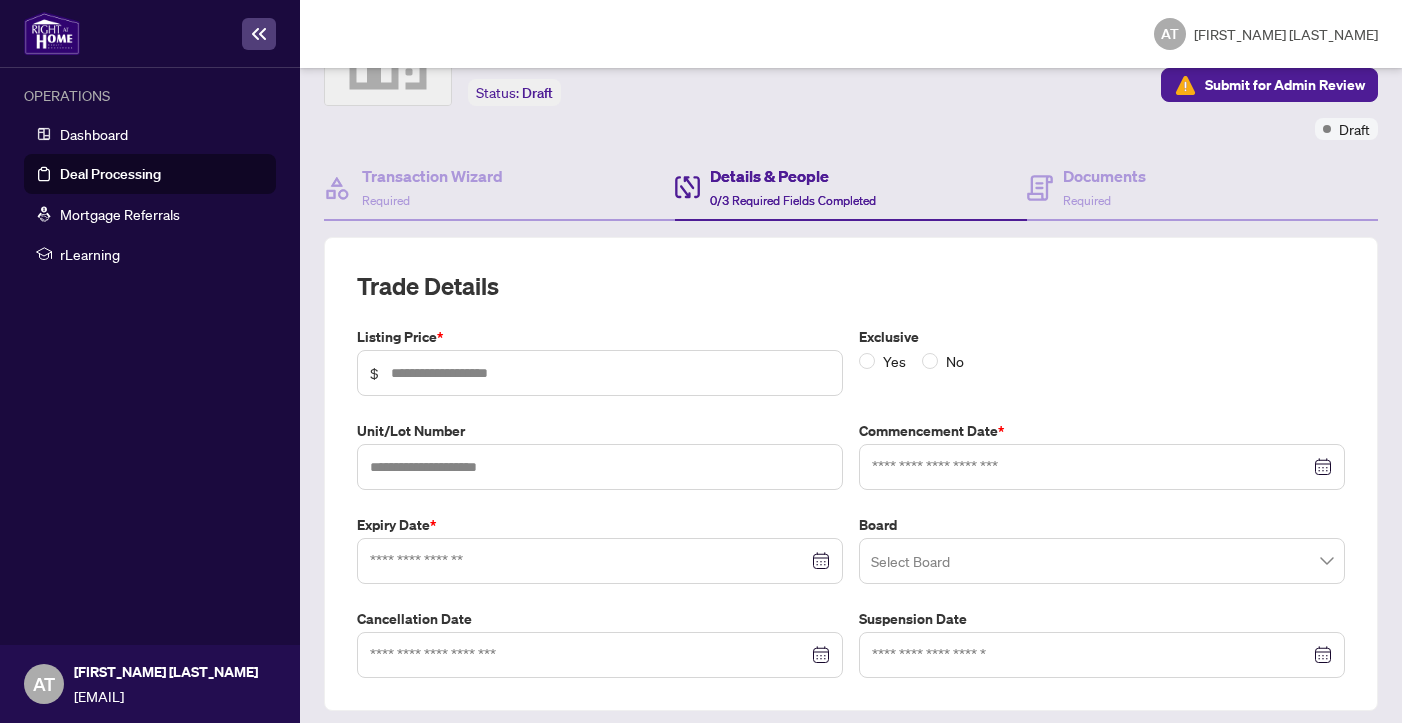 scroll, scrollTop: 163, scrollLeft: 0, axis: vertical 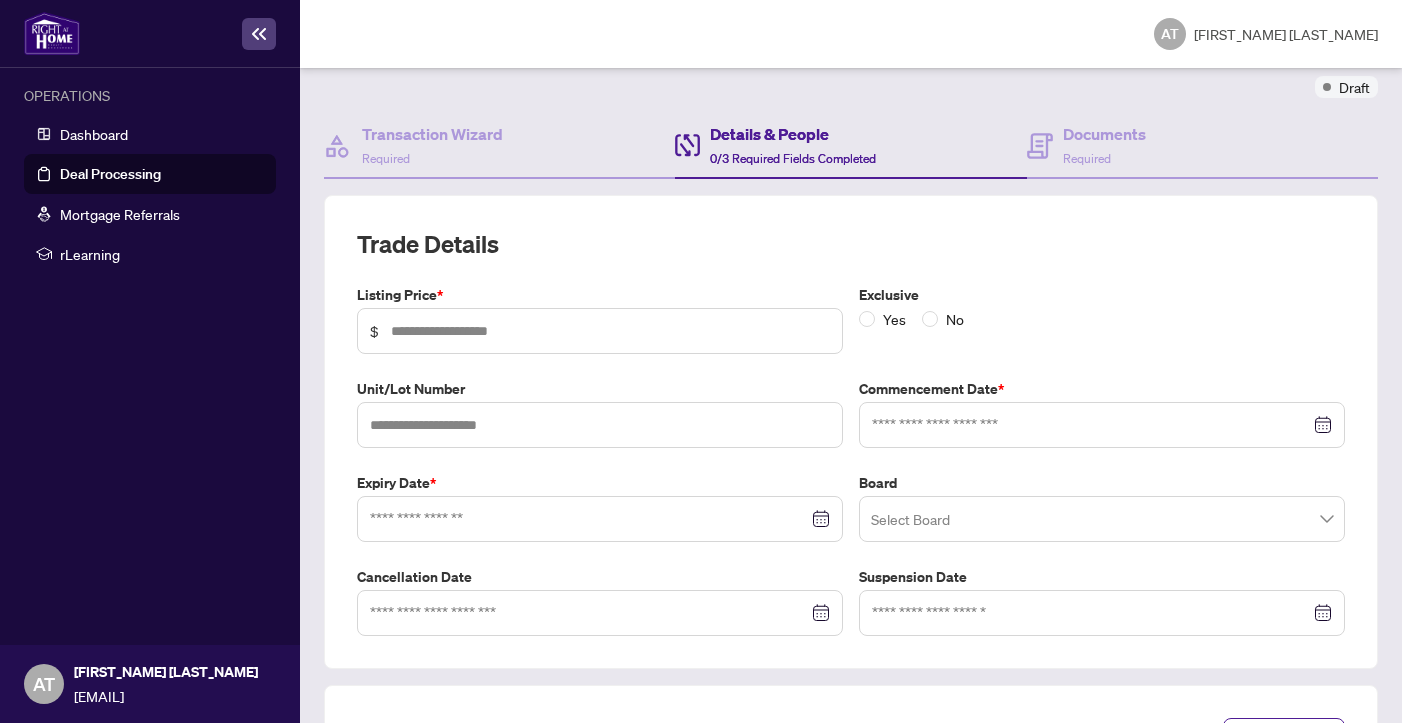 click on "Listing Price * $" at bounding box center [600, 319] 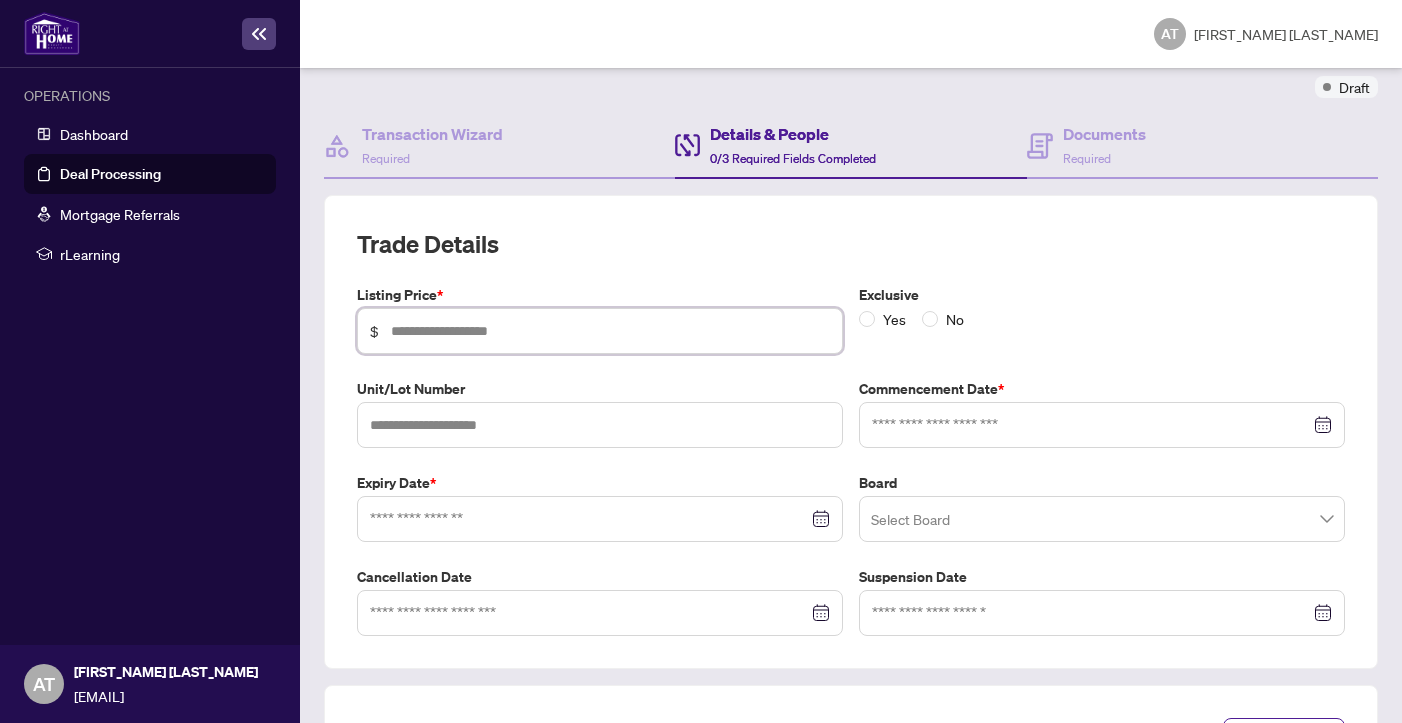click at bounding box center [610, 331] 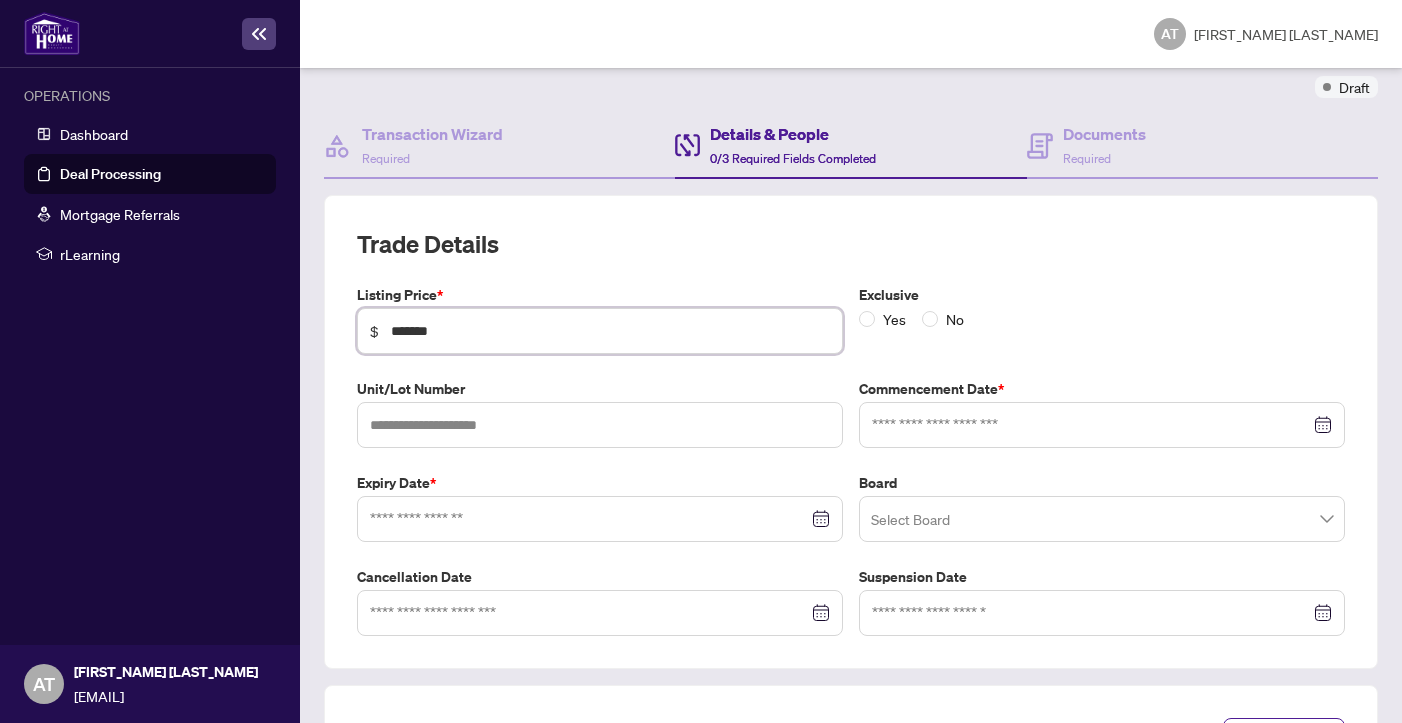 type on "*********" 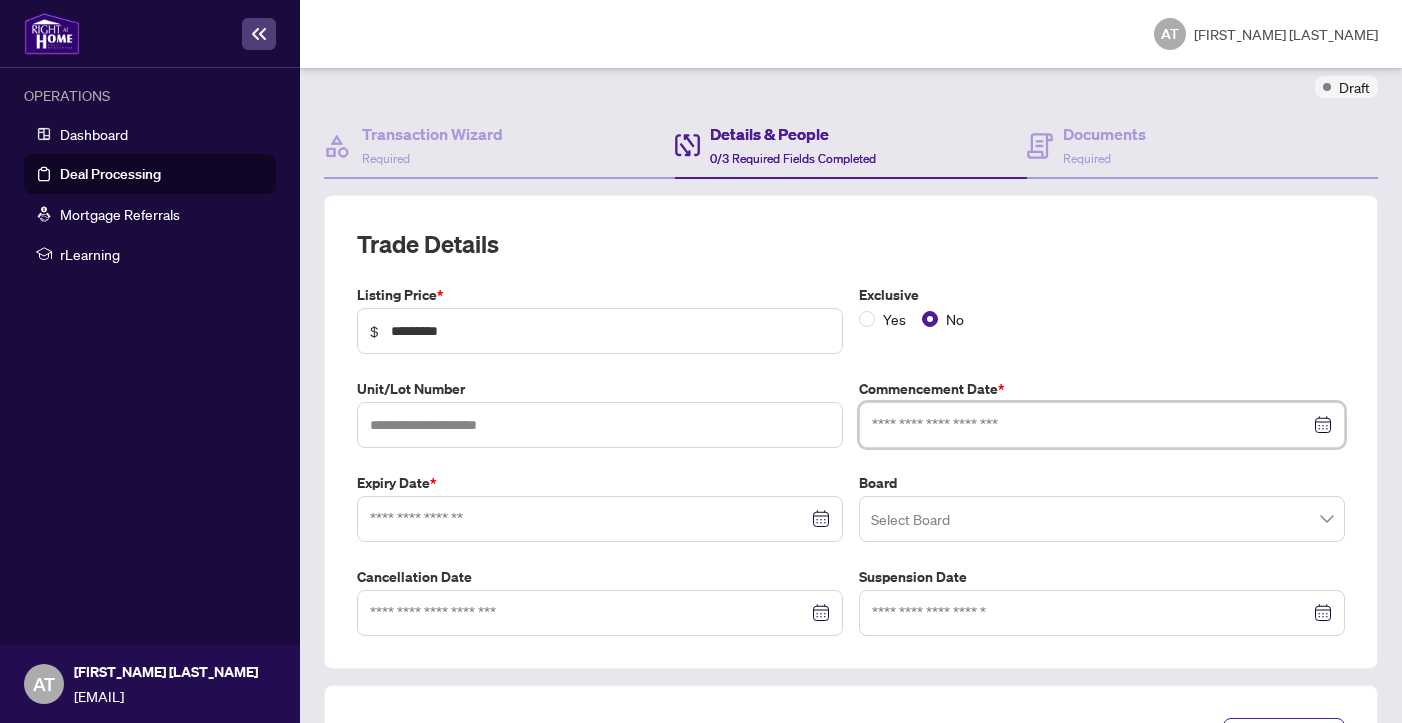 click at bounding box center (1091, 425) 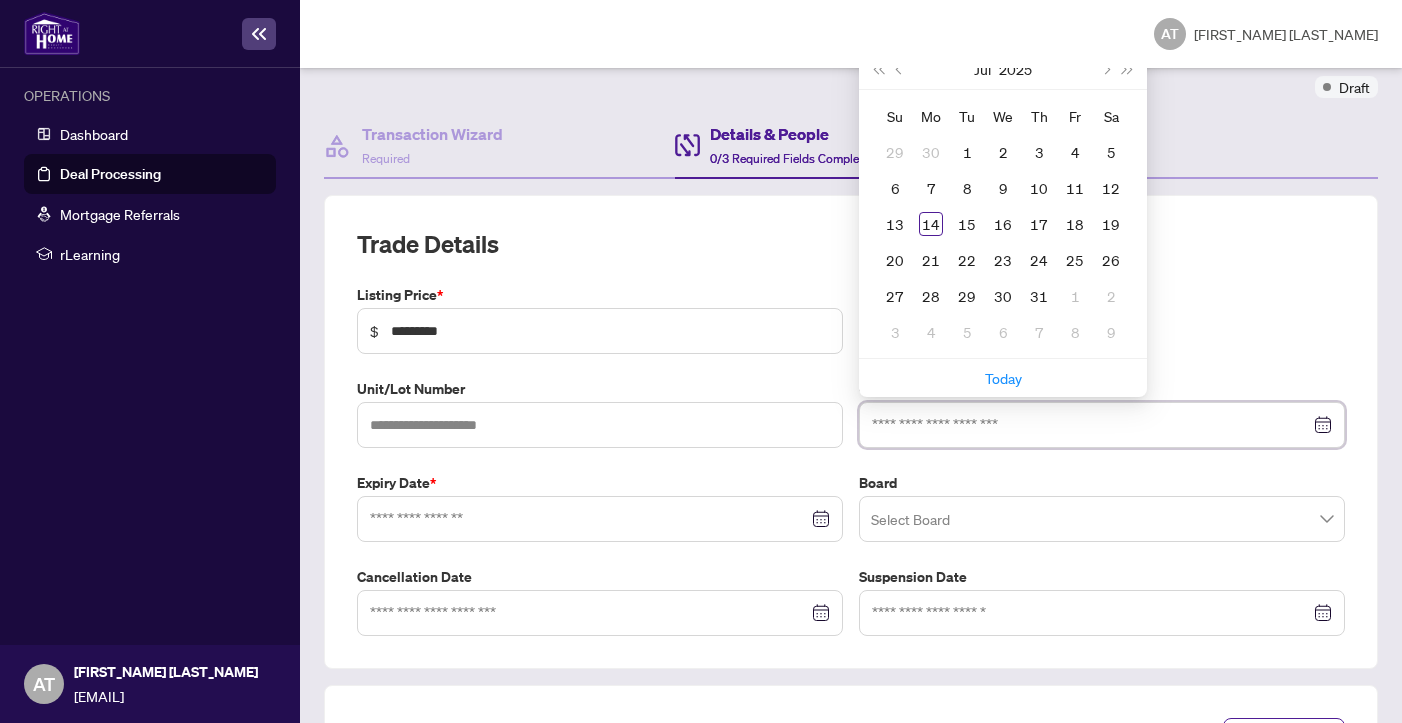 click at bounding box center (1102, 425) 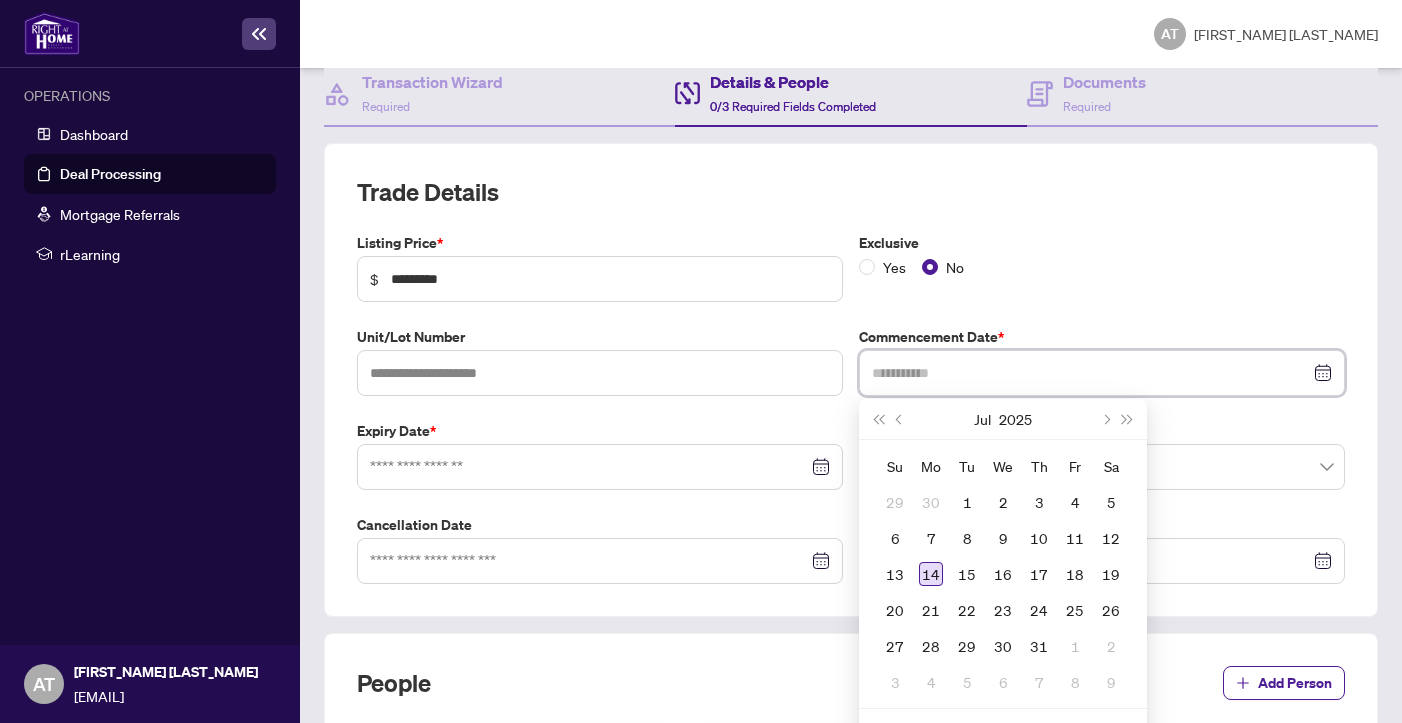 type on "**********" 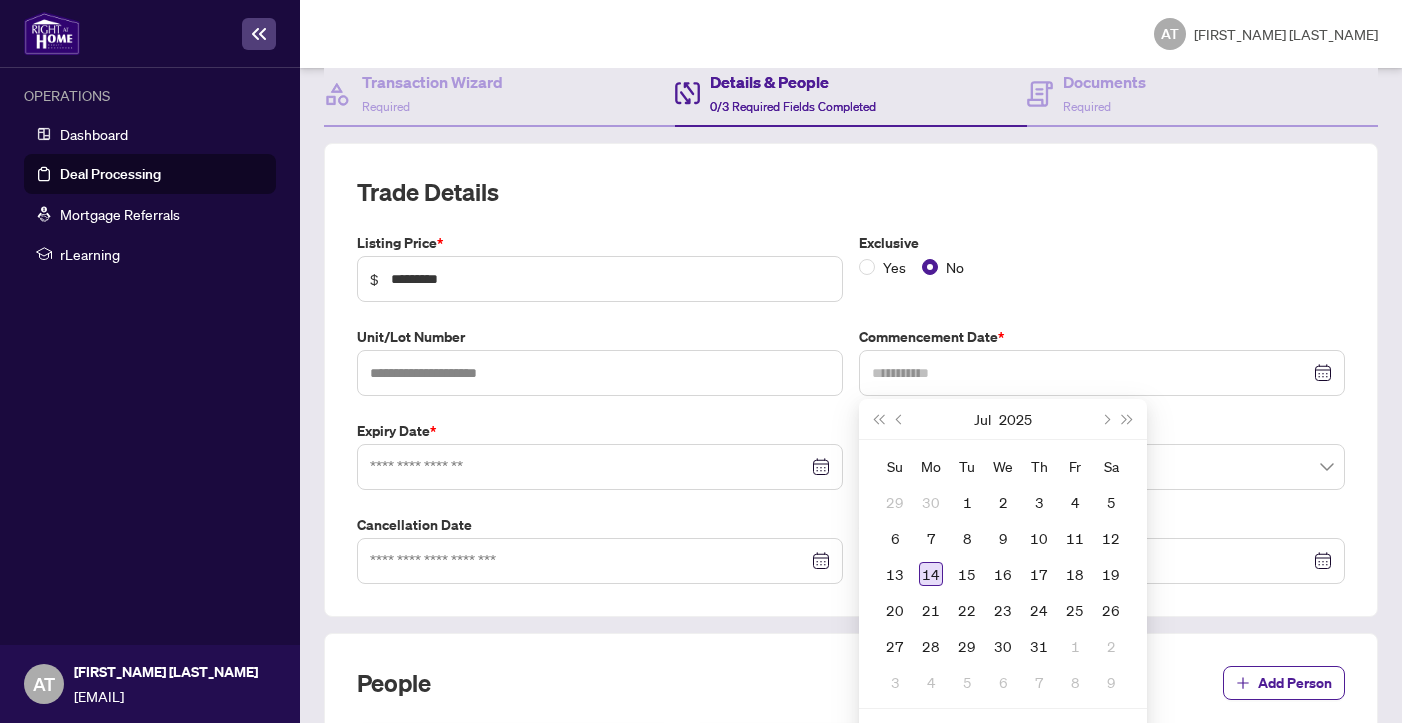 click on "14" at bounding box center [931, 574] 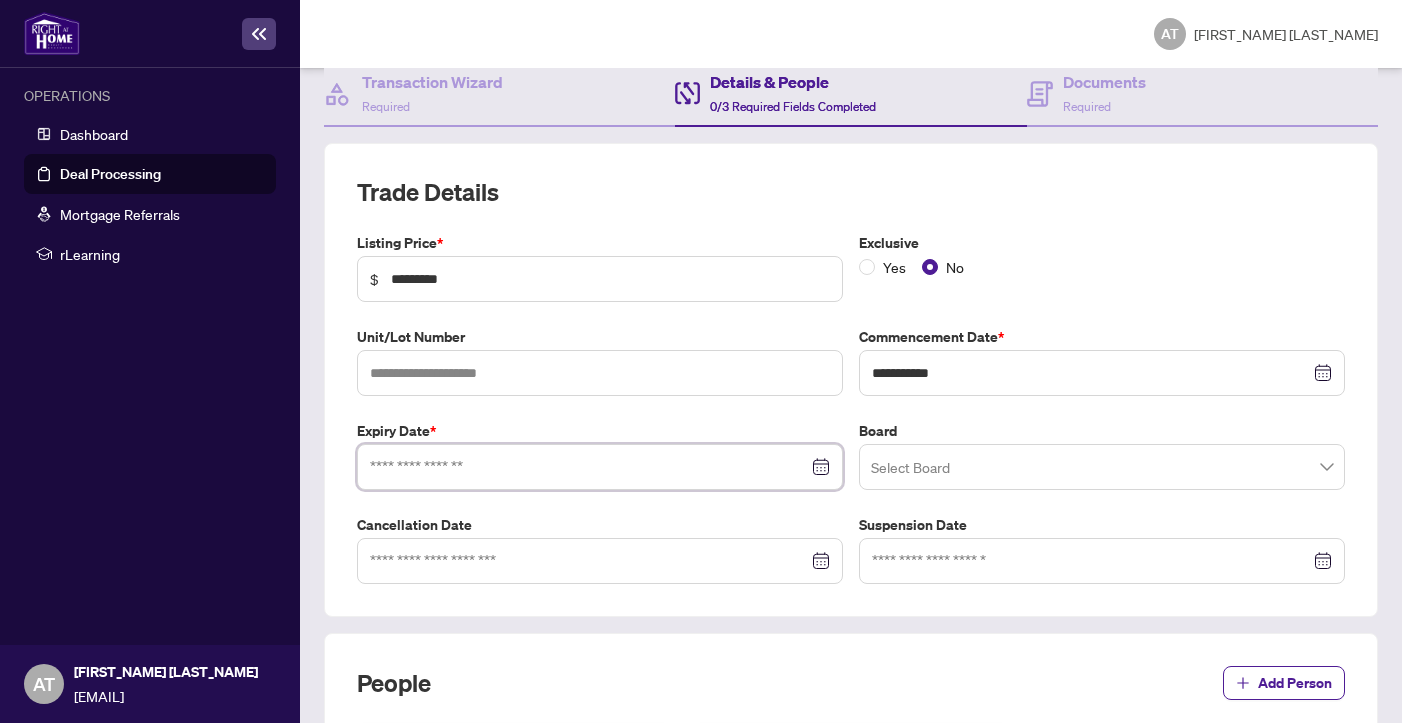 click at bounding box center [589, 467] 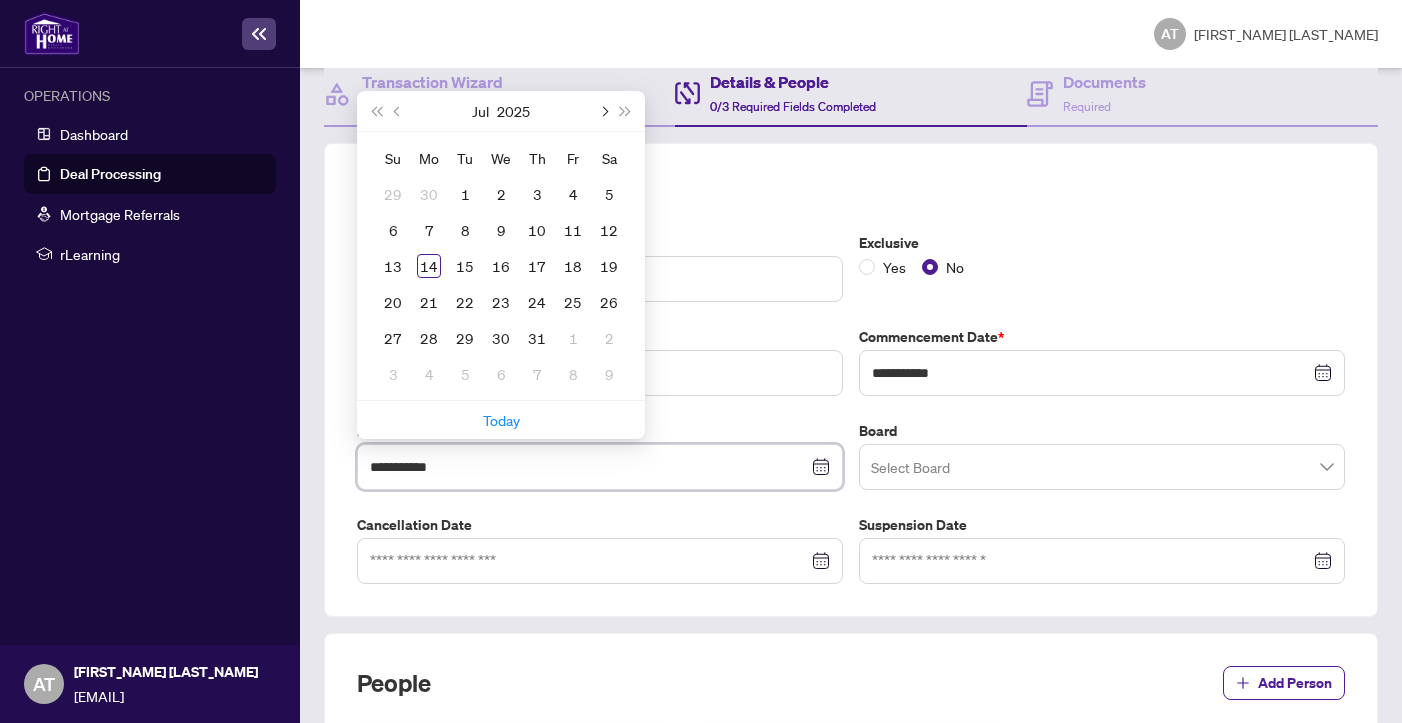 type on "**********" 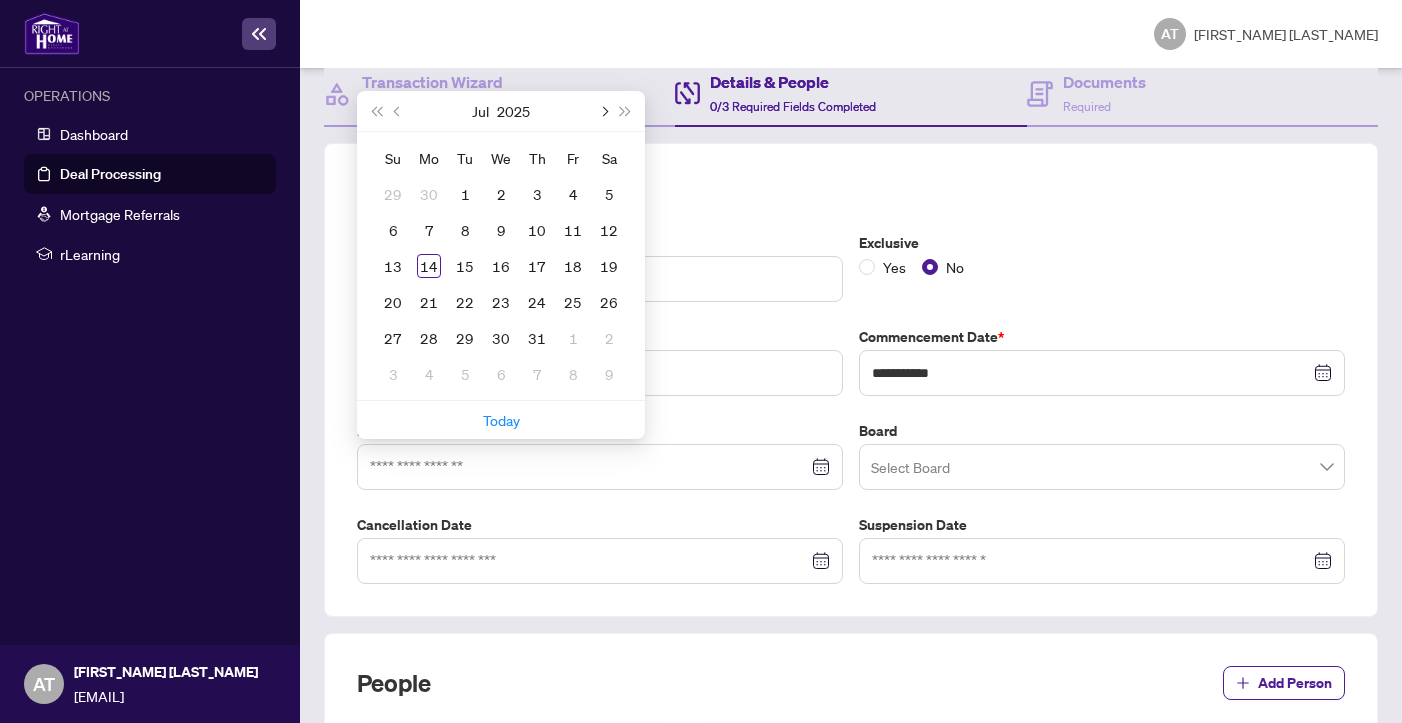 click at bounding box center (603, 111) 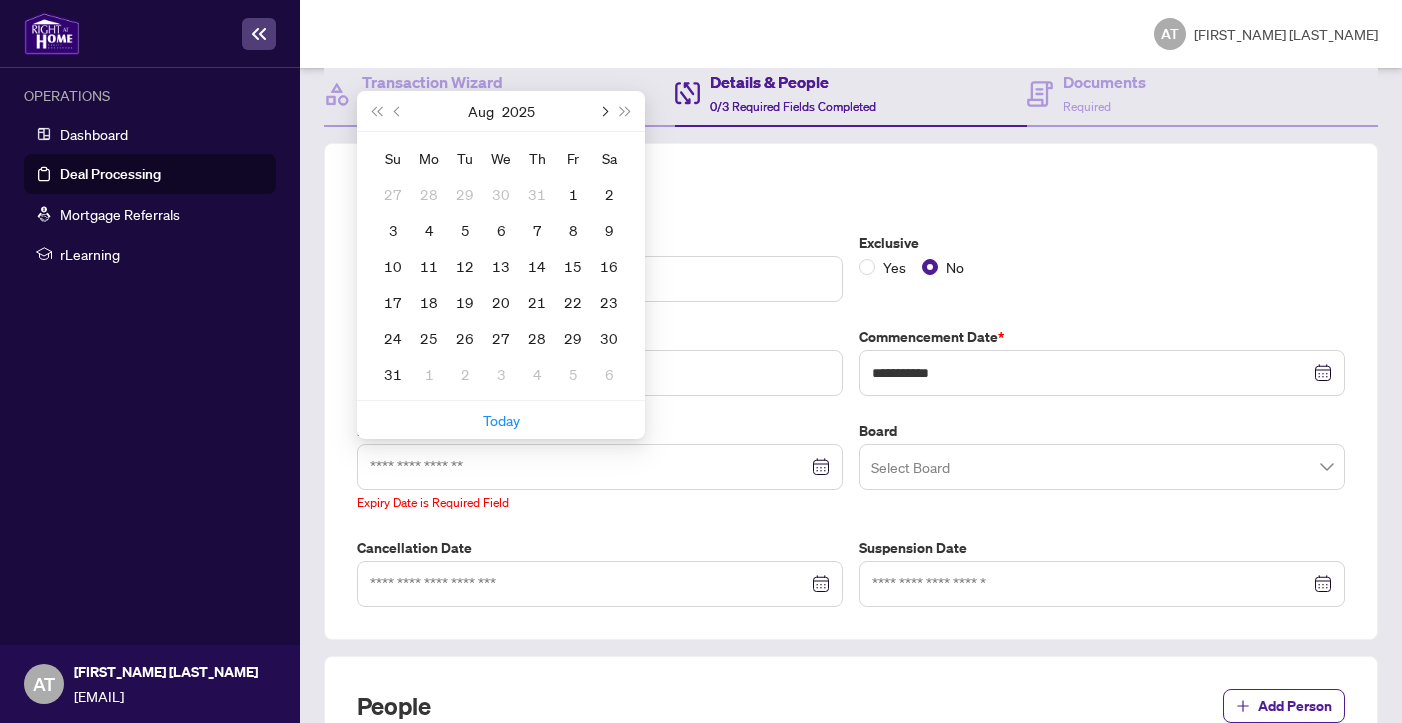 click at bounding box center (603, 111) 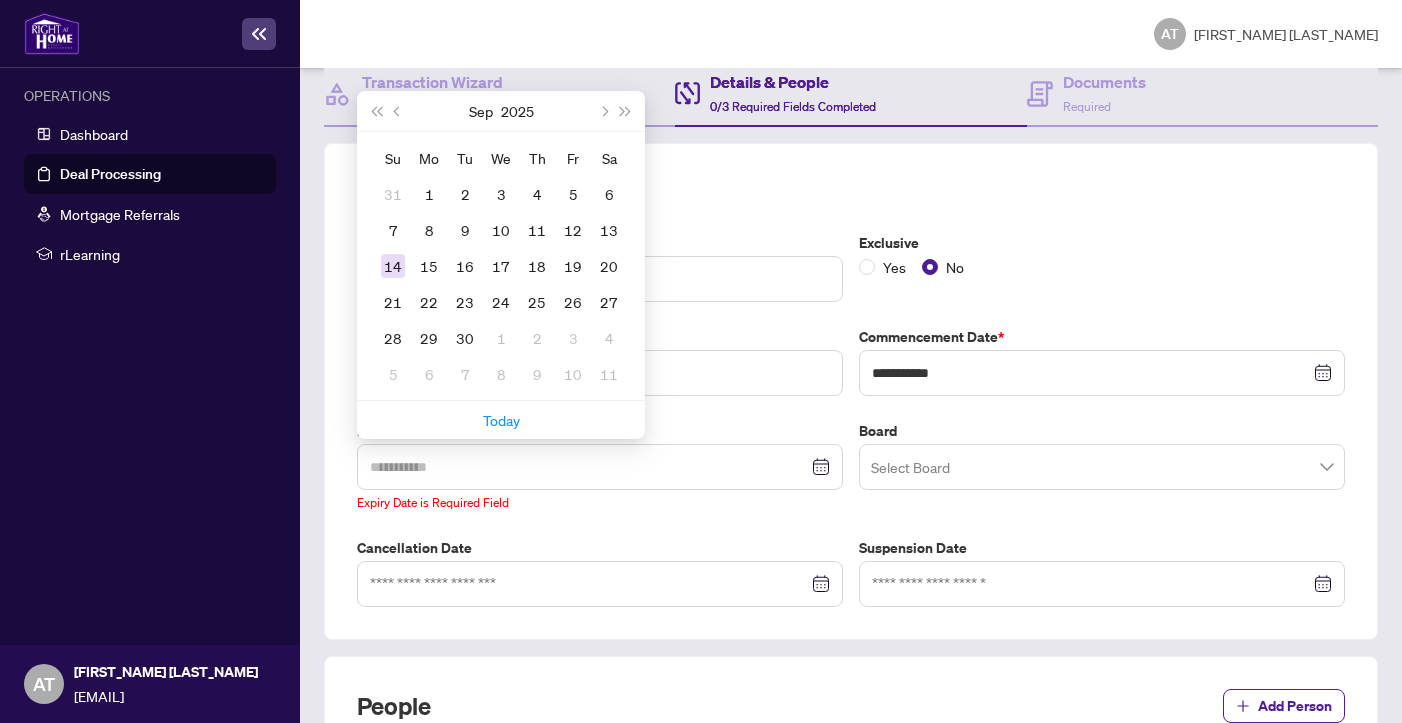 type on "**********" 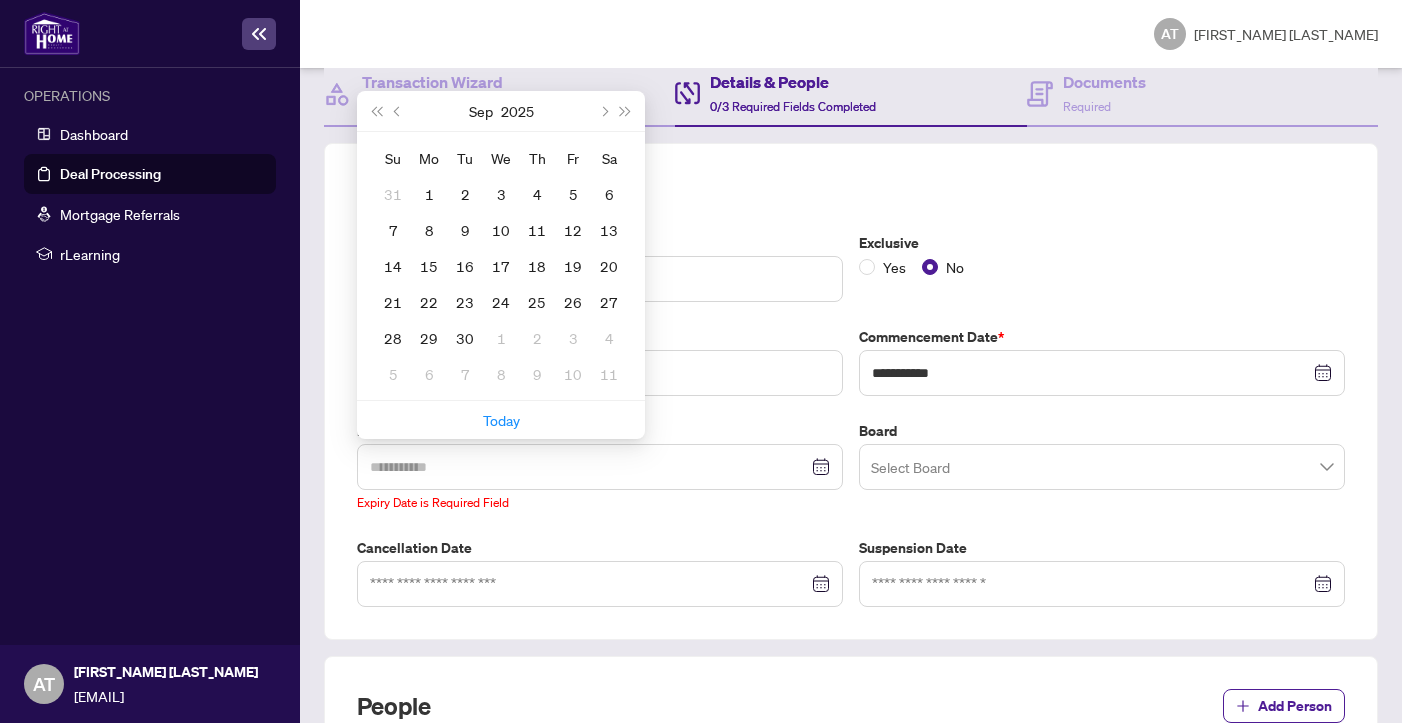 click on "14" at bounding box center [393, 266] 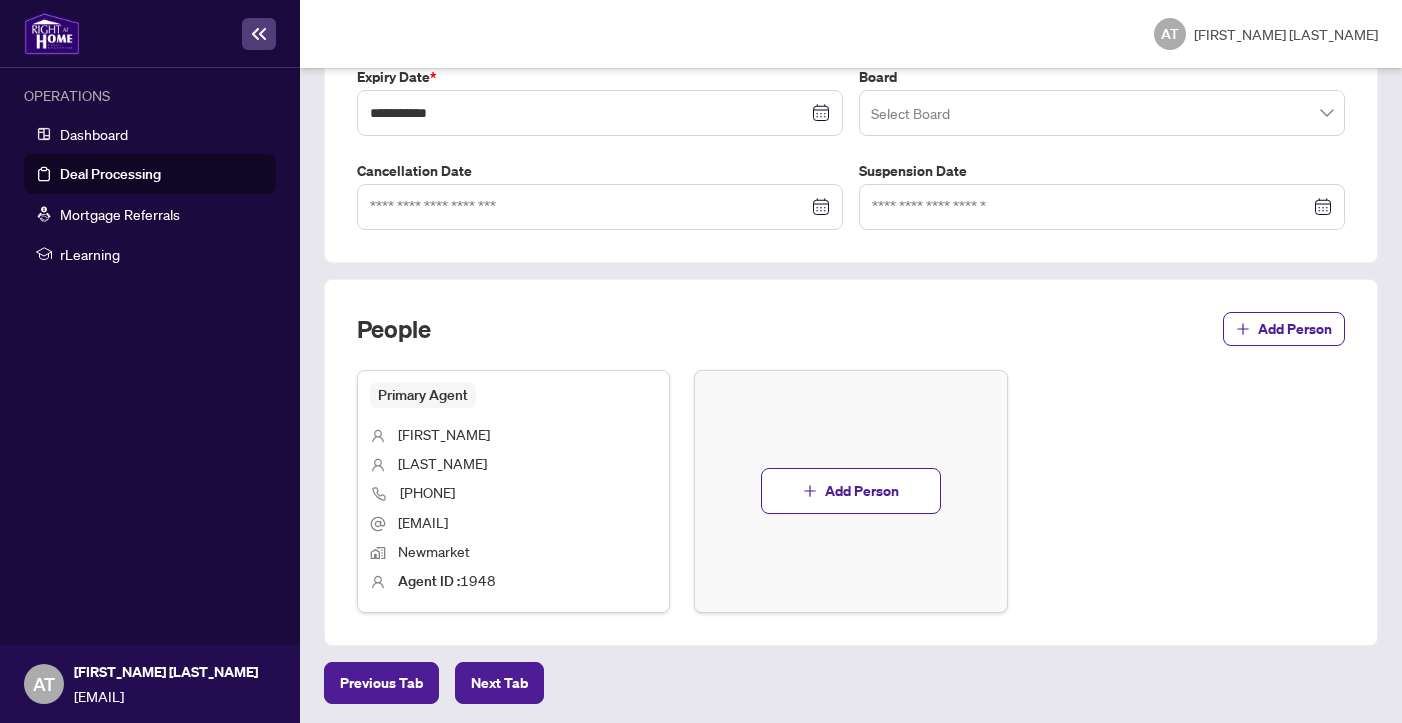 scroll, scrollTop: 567, scrollLeft: 0, axis: vertical 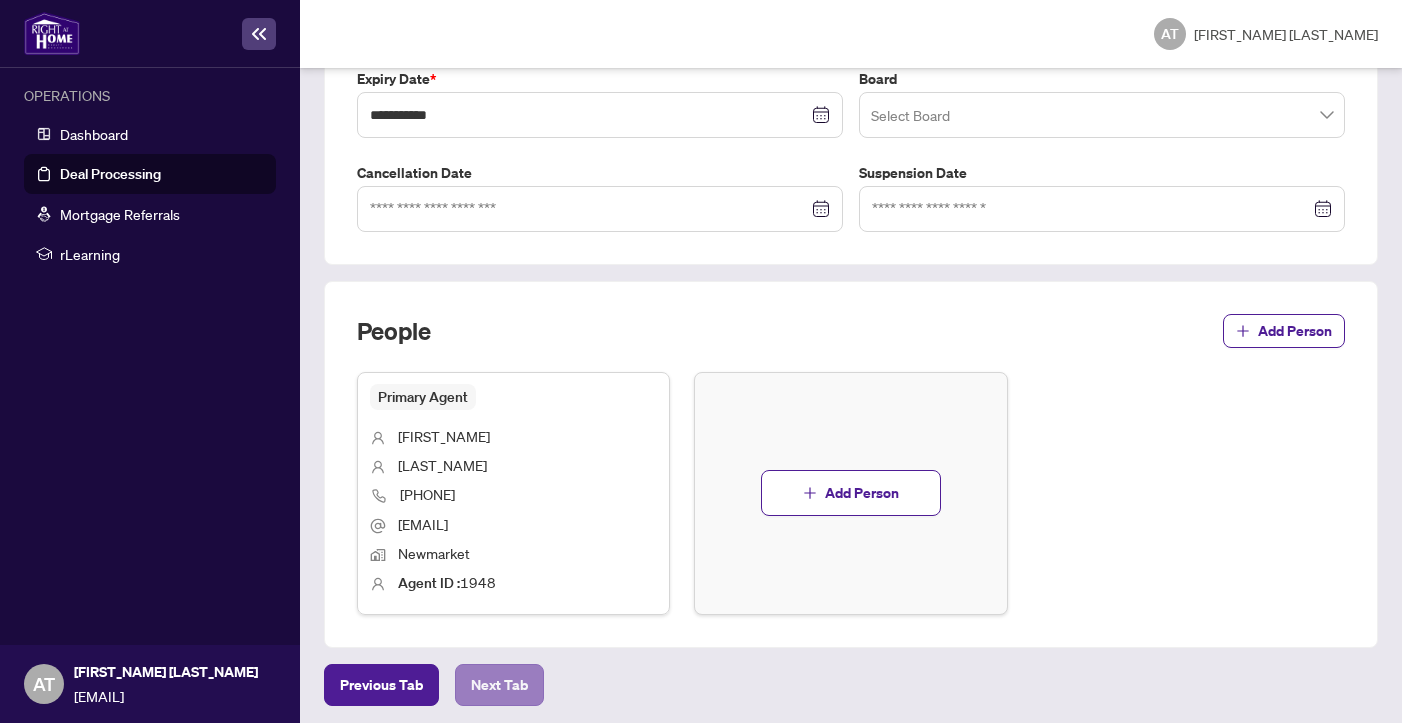 click on "Next Tab" at bounding box center (499, 685) 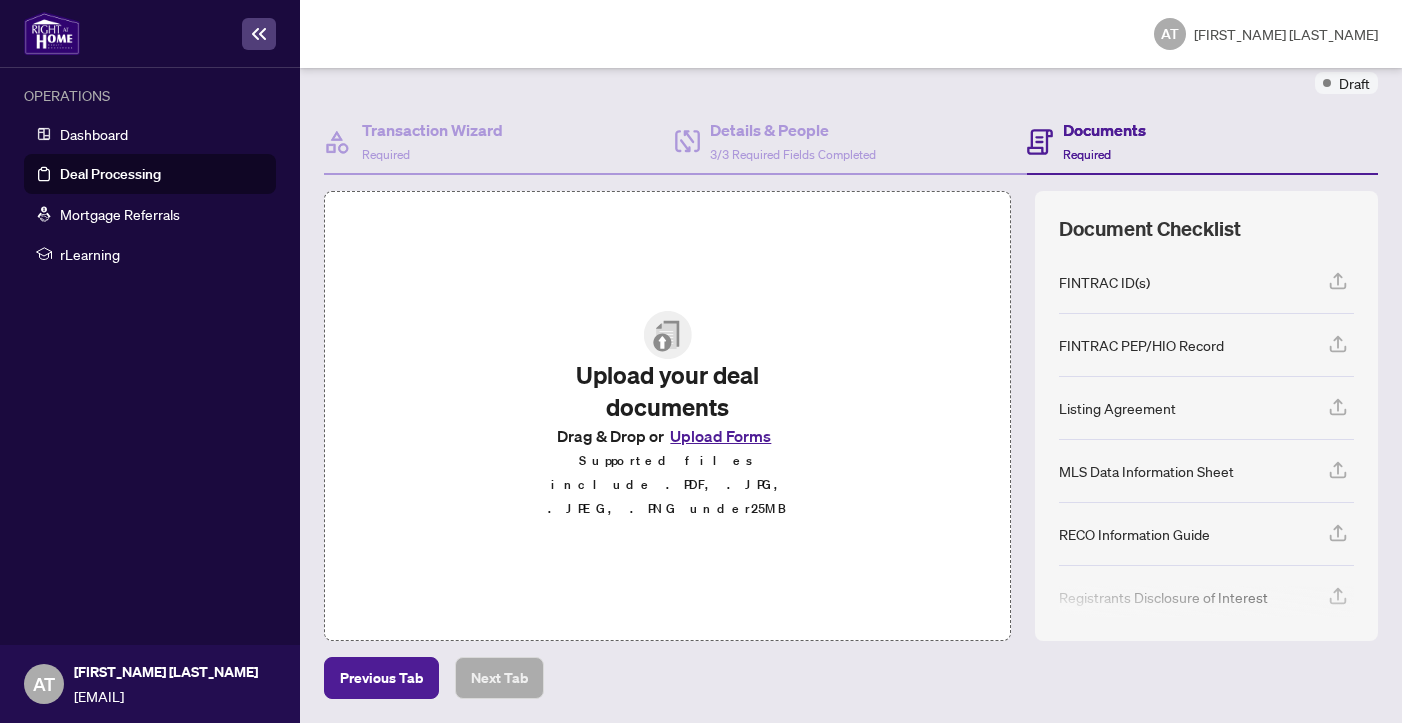 scroll, scrollTop: 166, scrollLeft: 0, axis: vertical 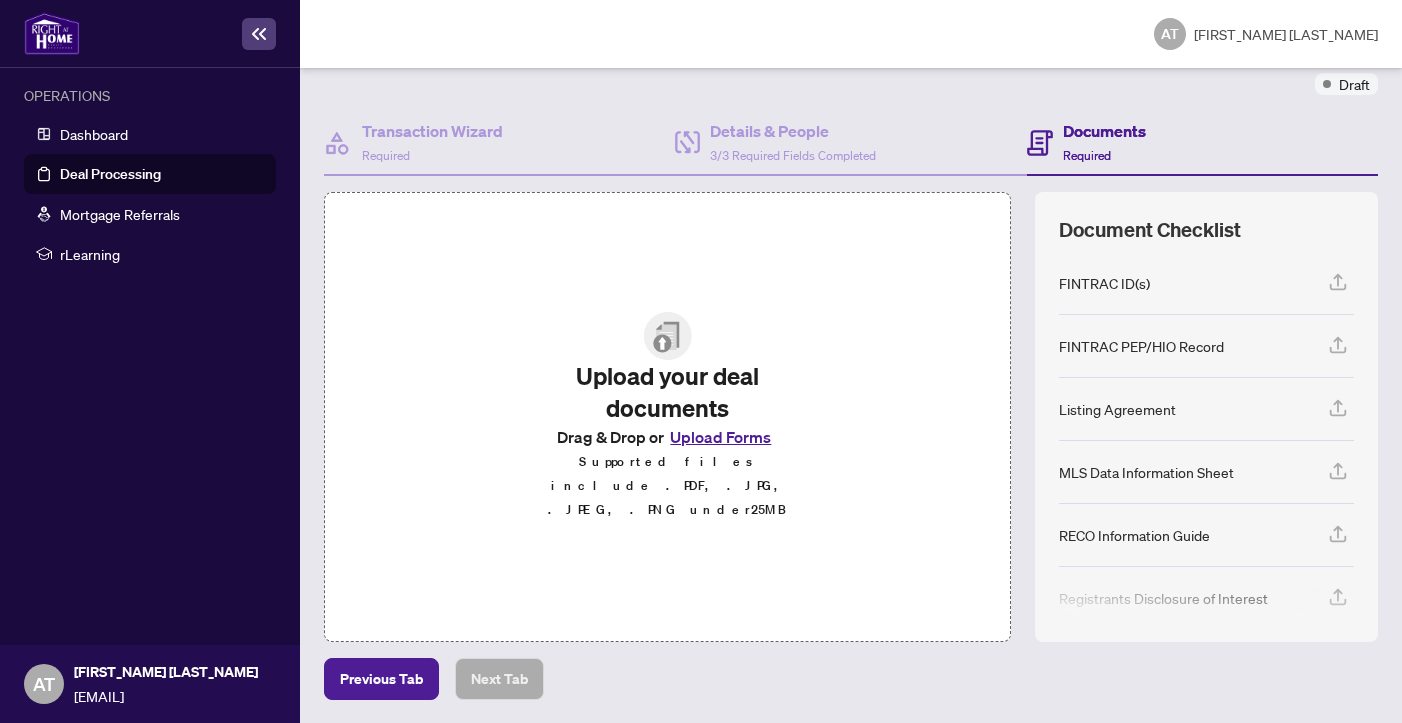click at bounding box center (667, 336) 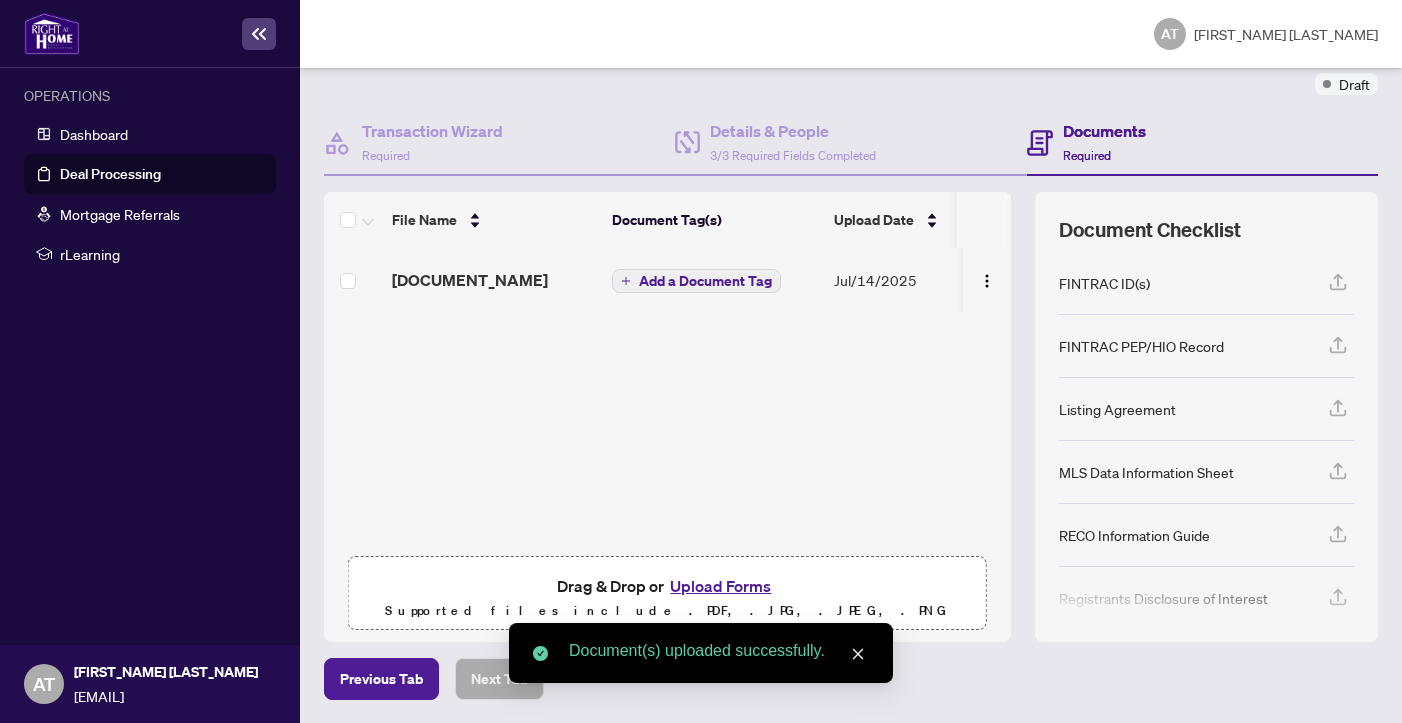 click on "Add a Document Tag" at bounding box center (705, 281) 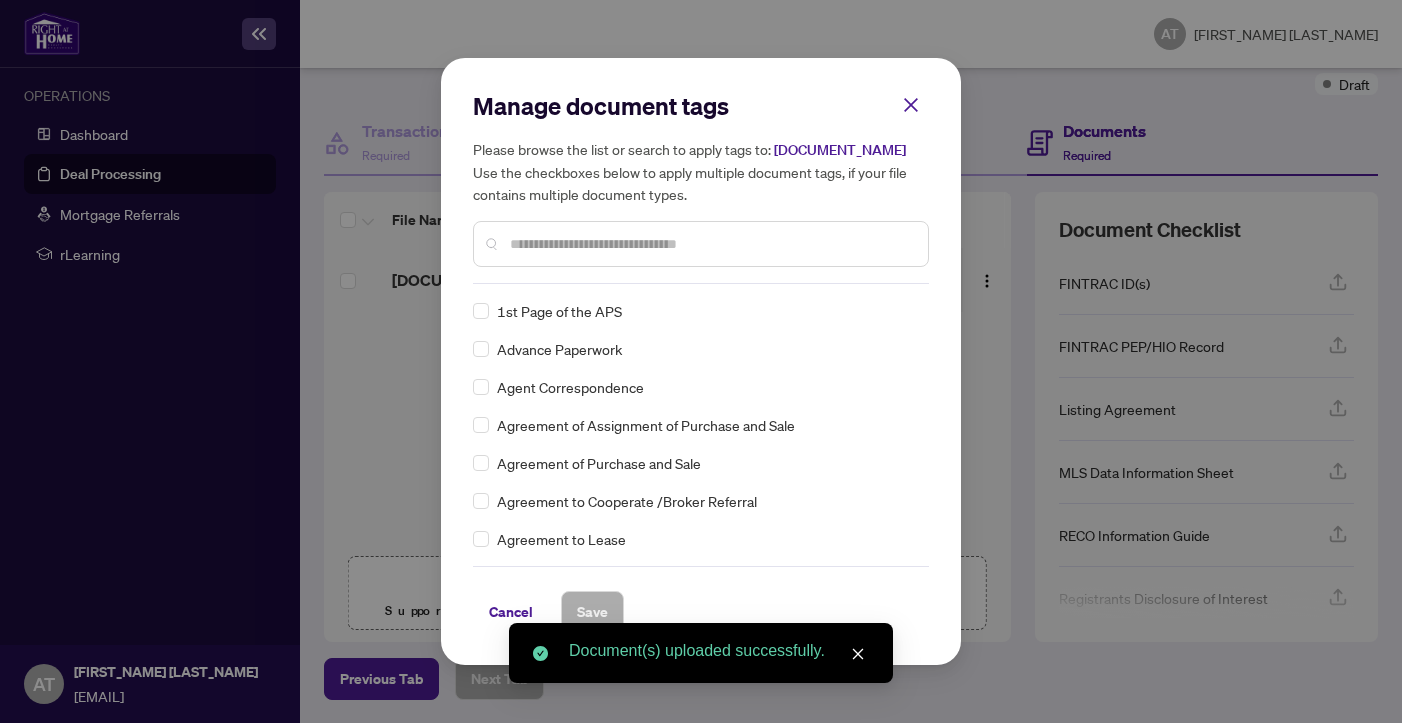 click on "Manage document tags Please browse the list or search to apply tags to:   363 Crossland Re-listing.pdf   Use the checkboxes below to apply multiple document tags, if your file contains multiple document types." at bounding box center (701, 187) 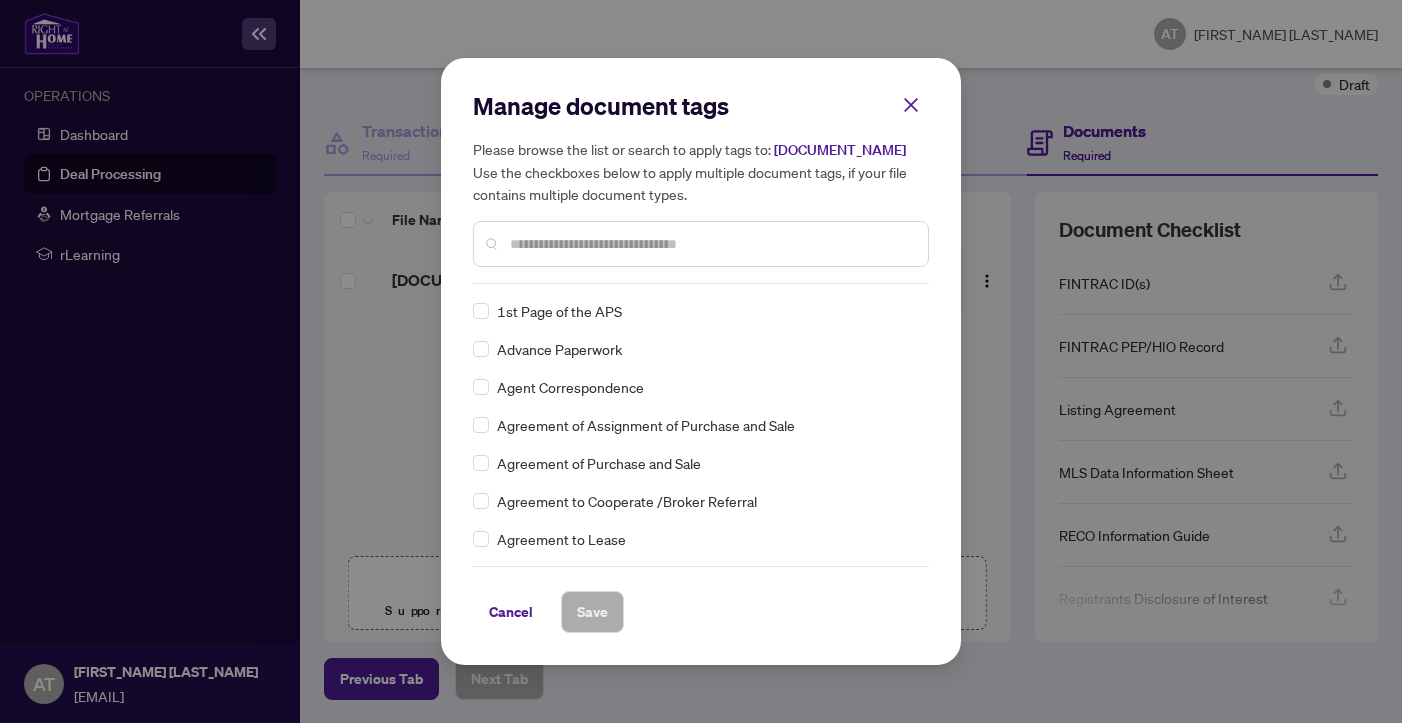 click at bounding box center (711, 244) 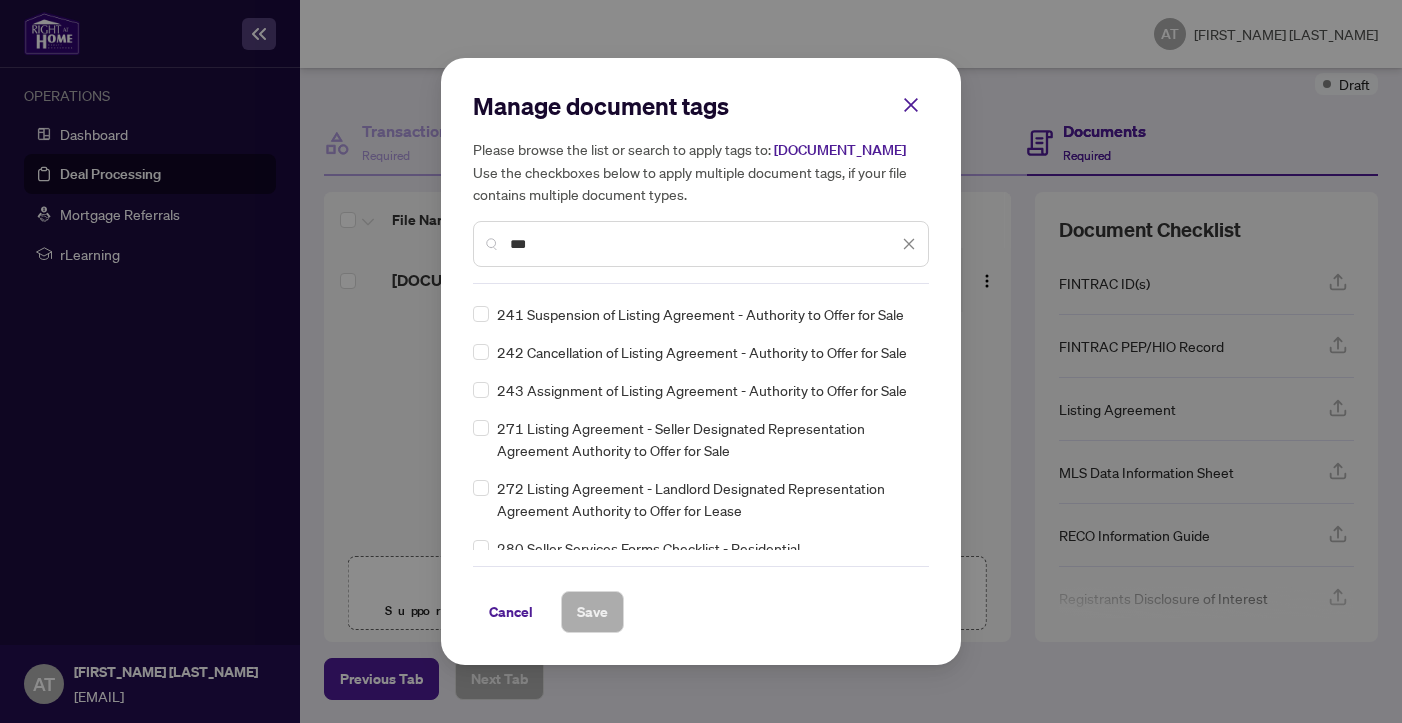 scroll, scrollTop: 554, scrollLeft: 0, axis: vertical 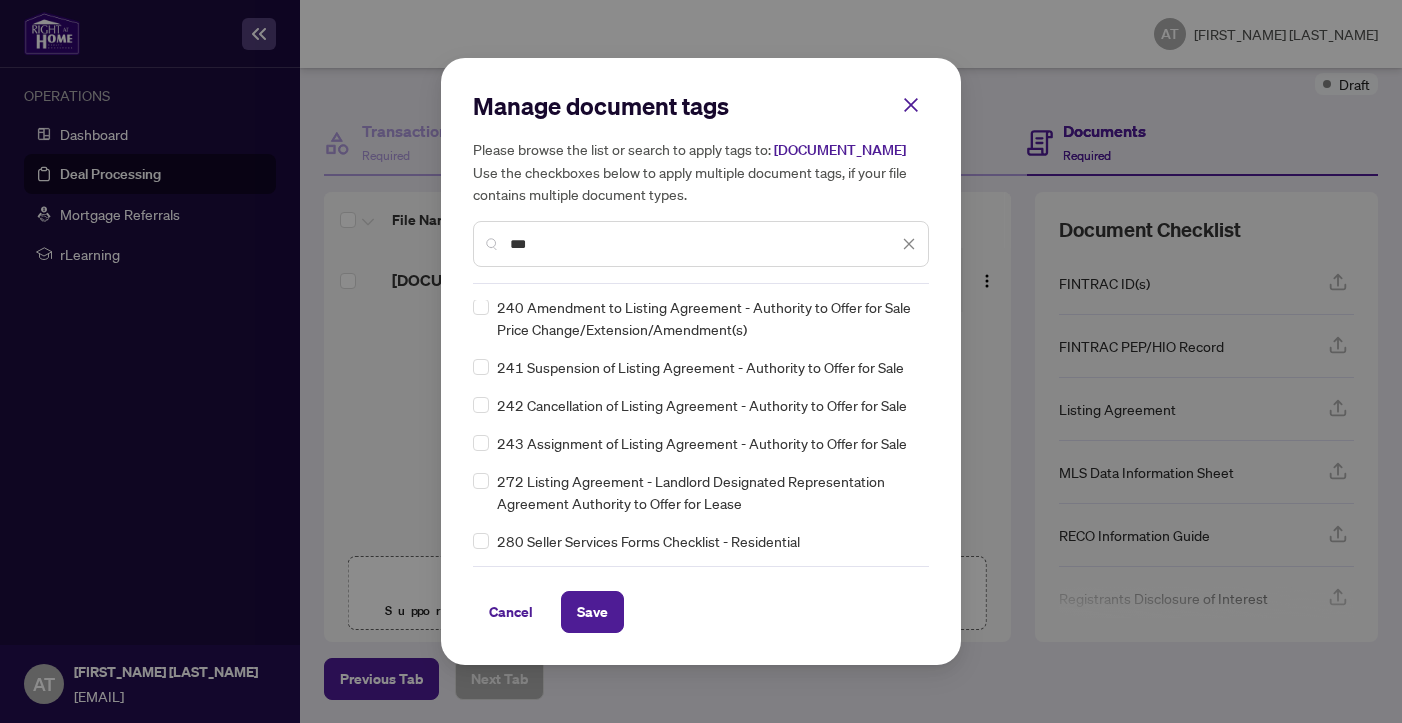 click on "***" at bounding box center [704, 244] 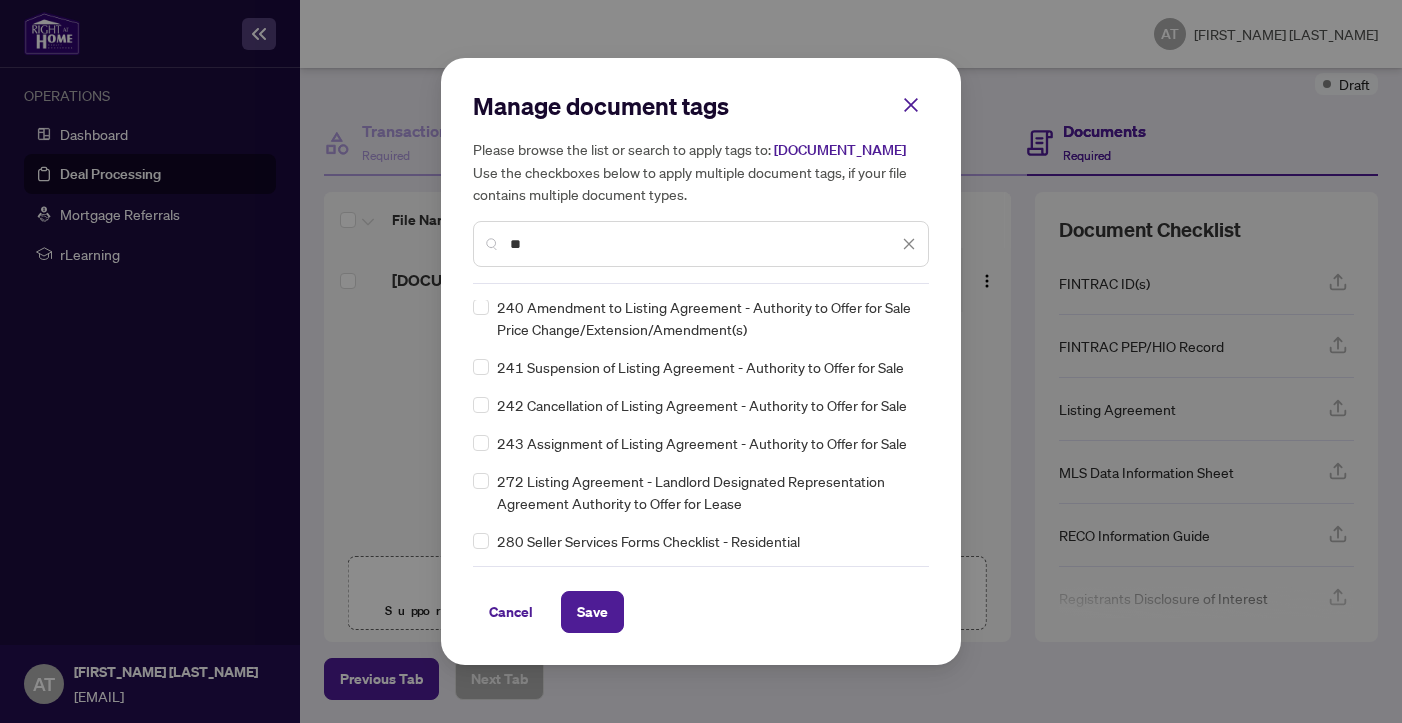 type on "*" 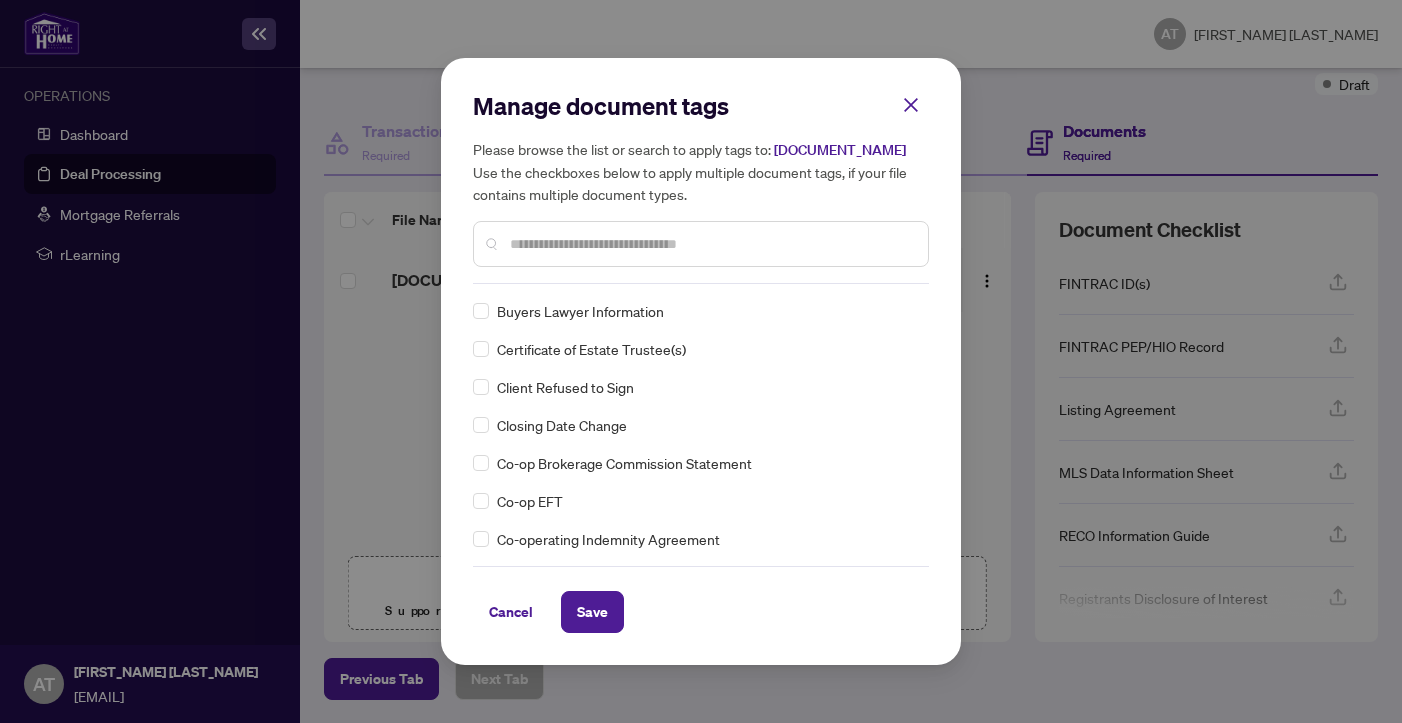 scroll, scrollTop: 0, scrollLeft: 0, axis: both 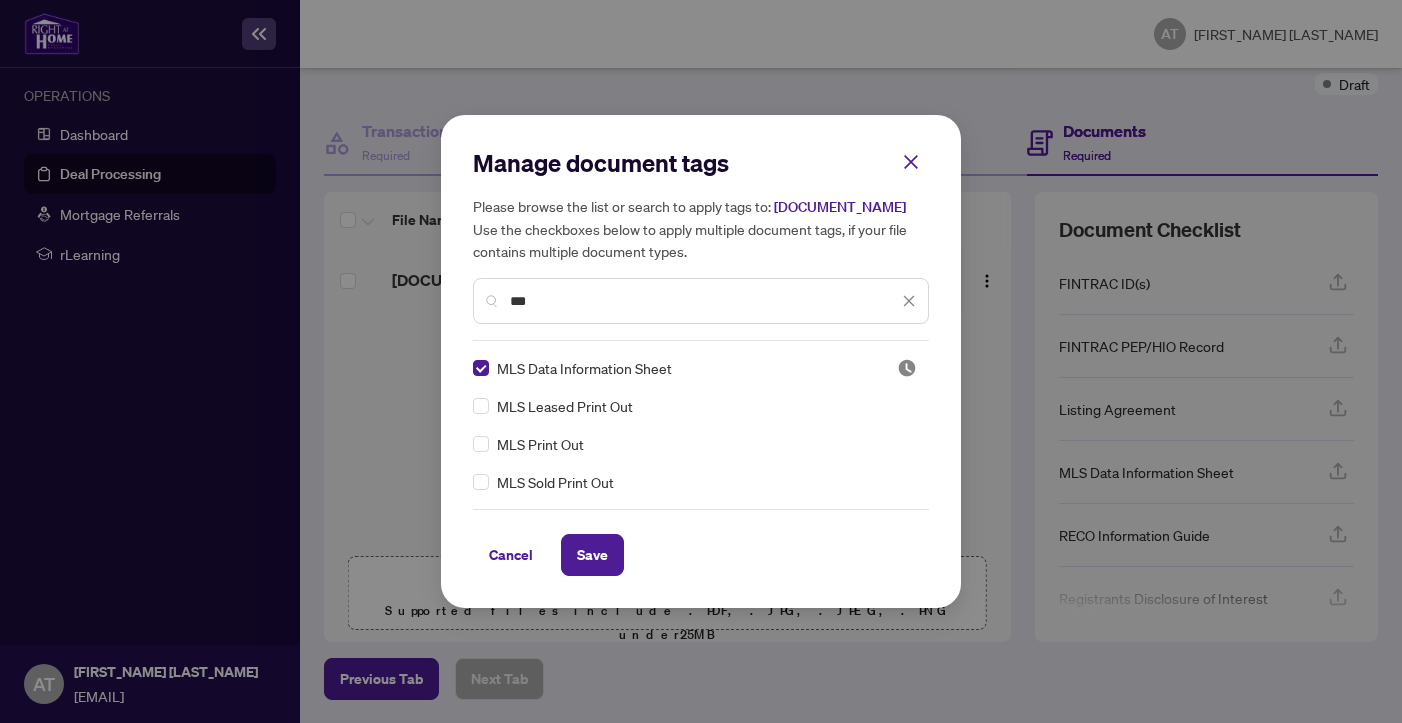 click on "***" at bounding box center [704, 301] 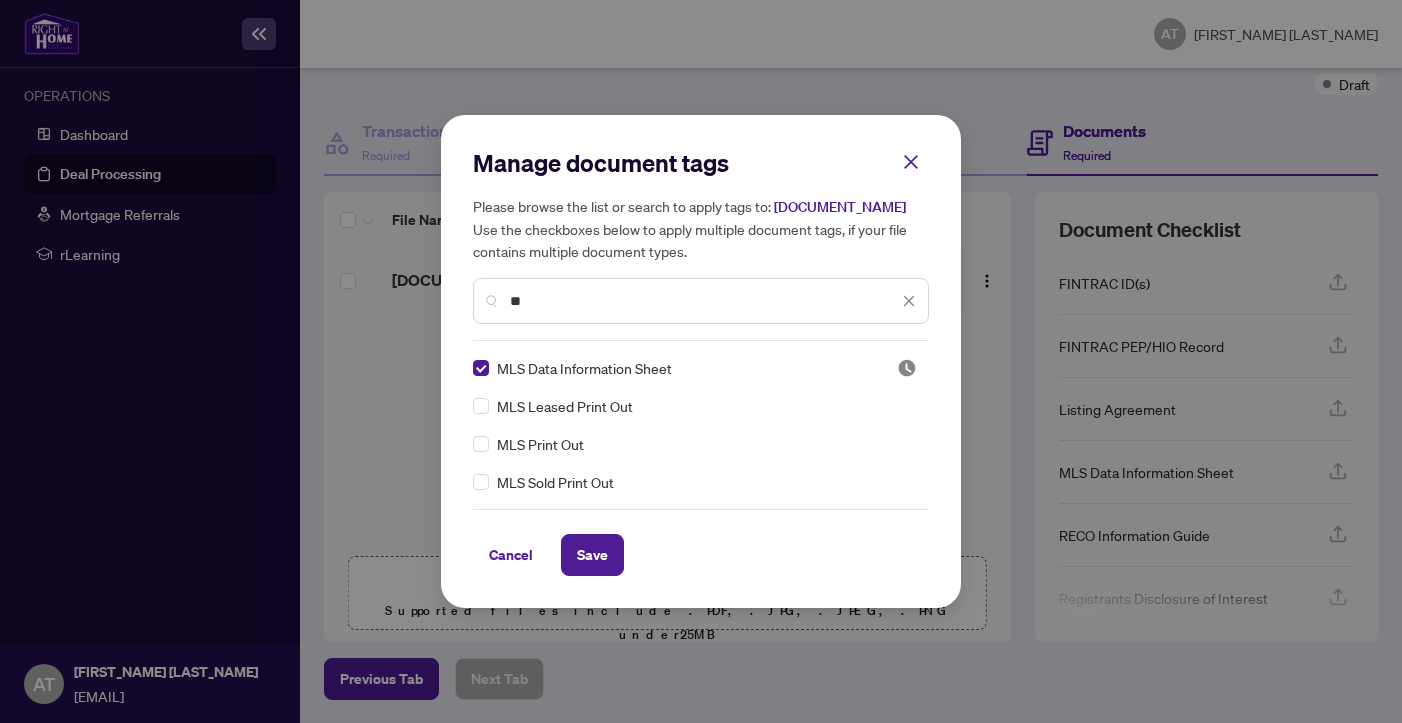 type on "*" 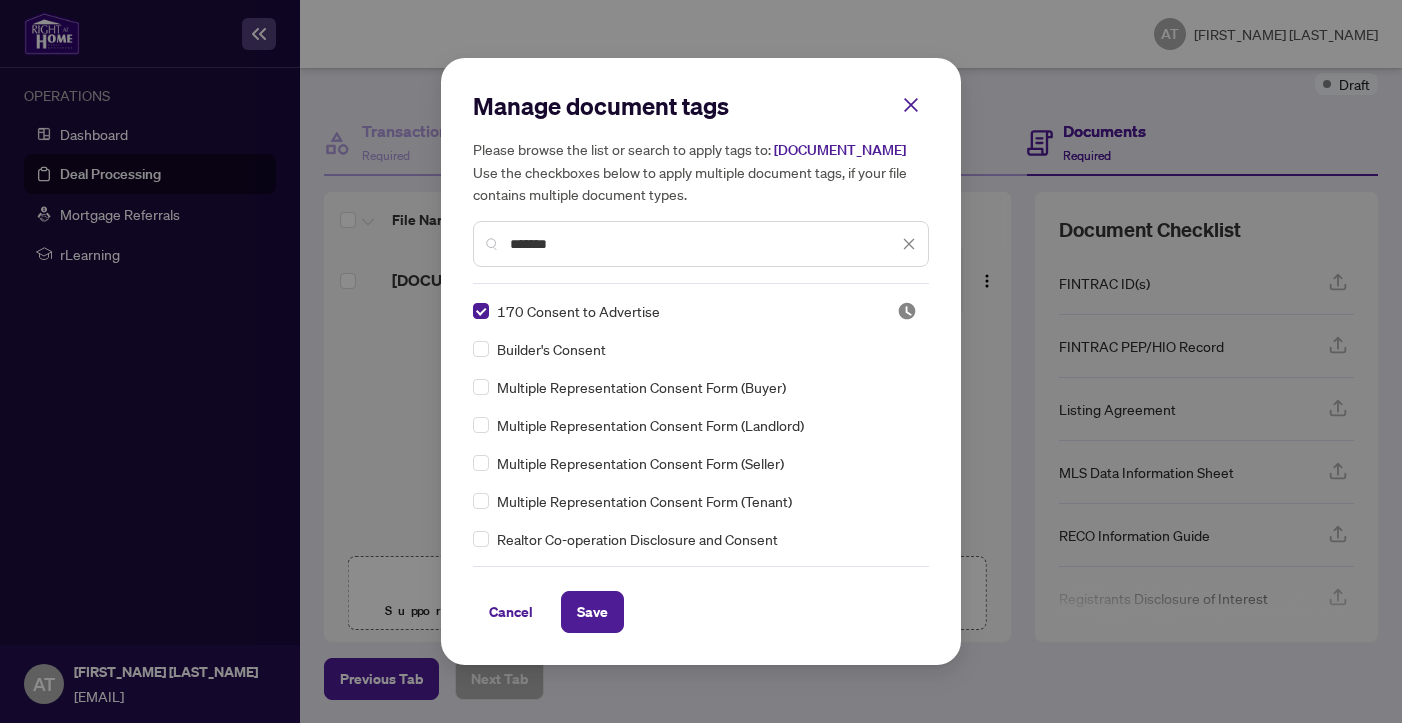click on "*******" at bounding box center [704, 244] 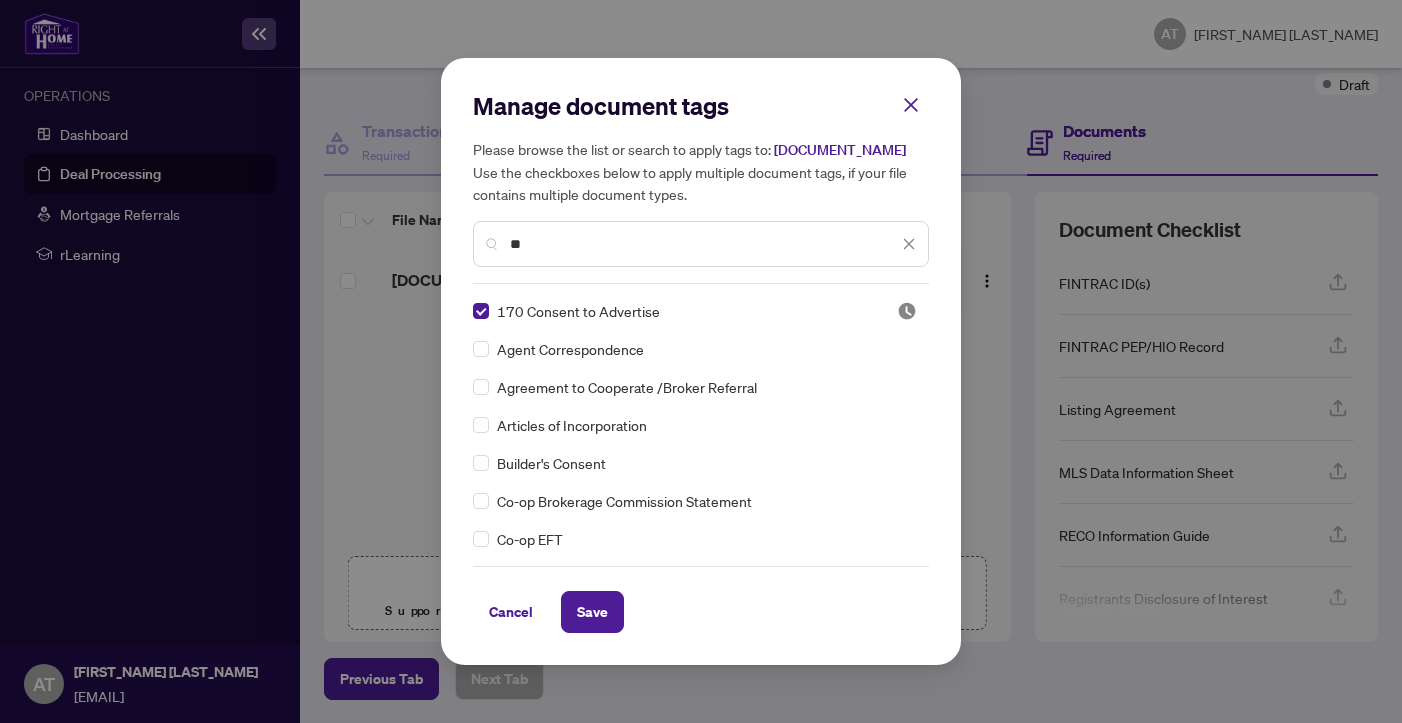 type on "*" 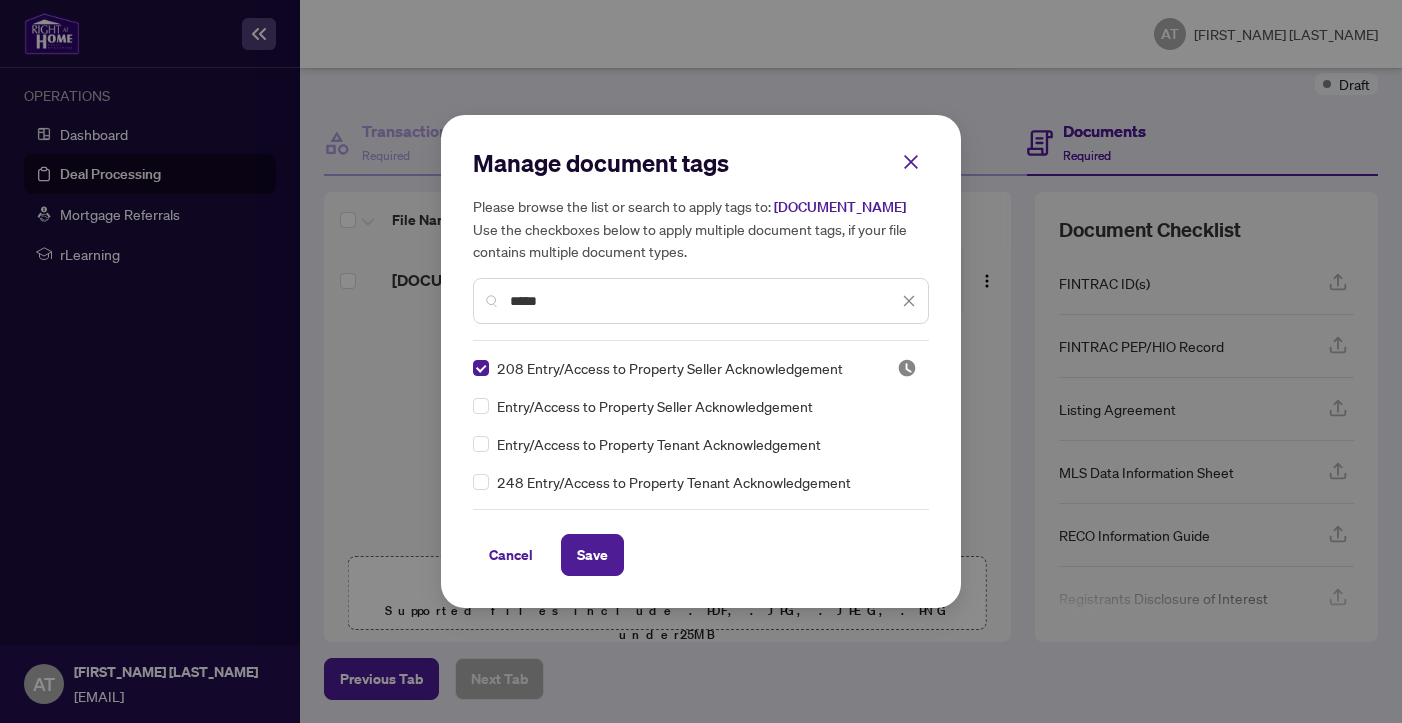 click on "*****" at bounding box center [704, 301] 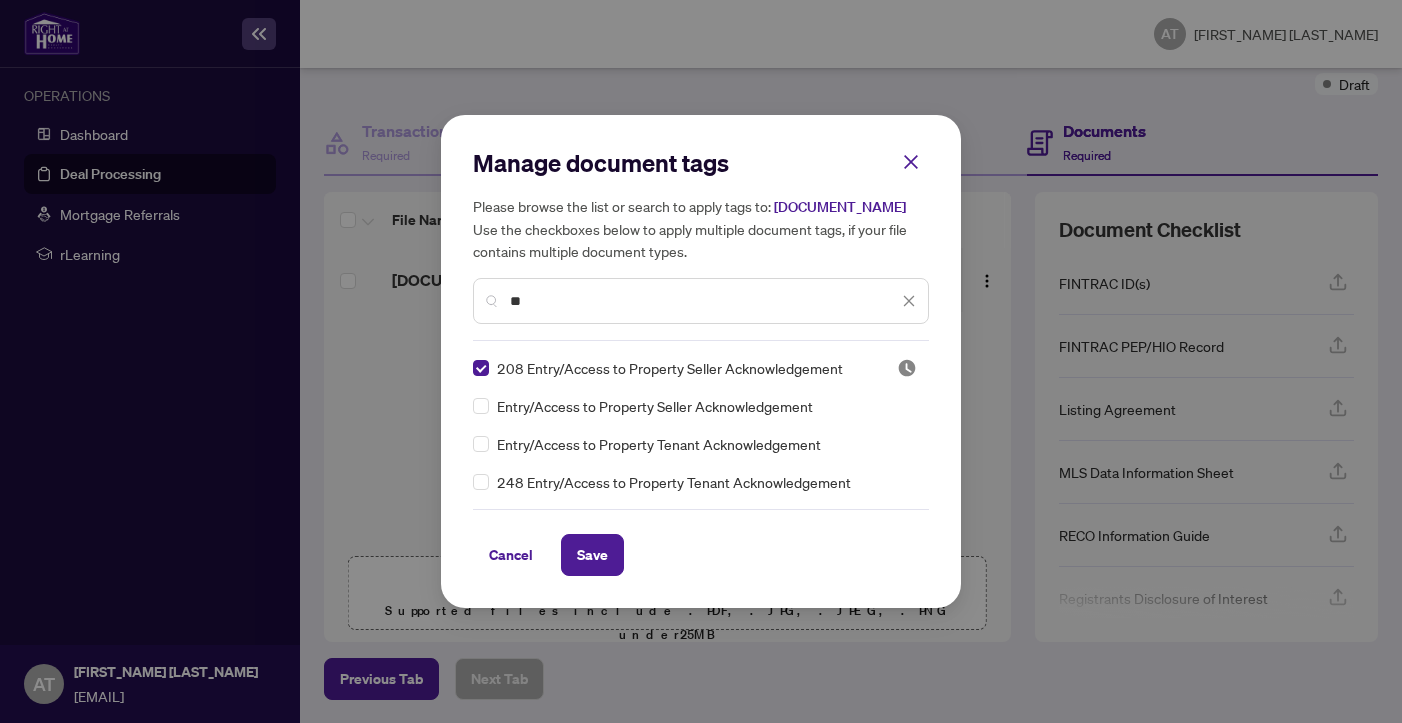 type on "*" 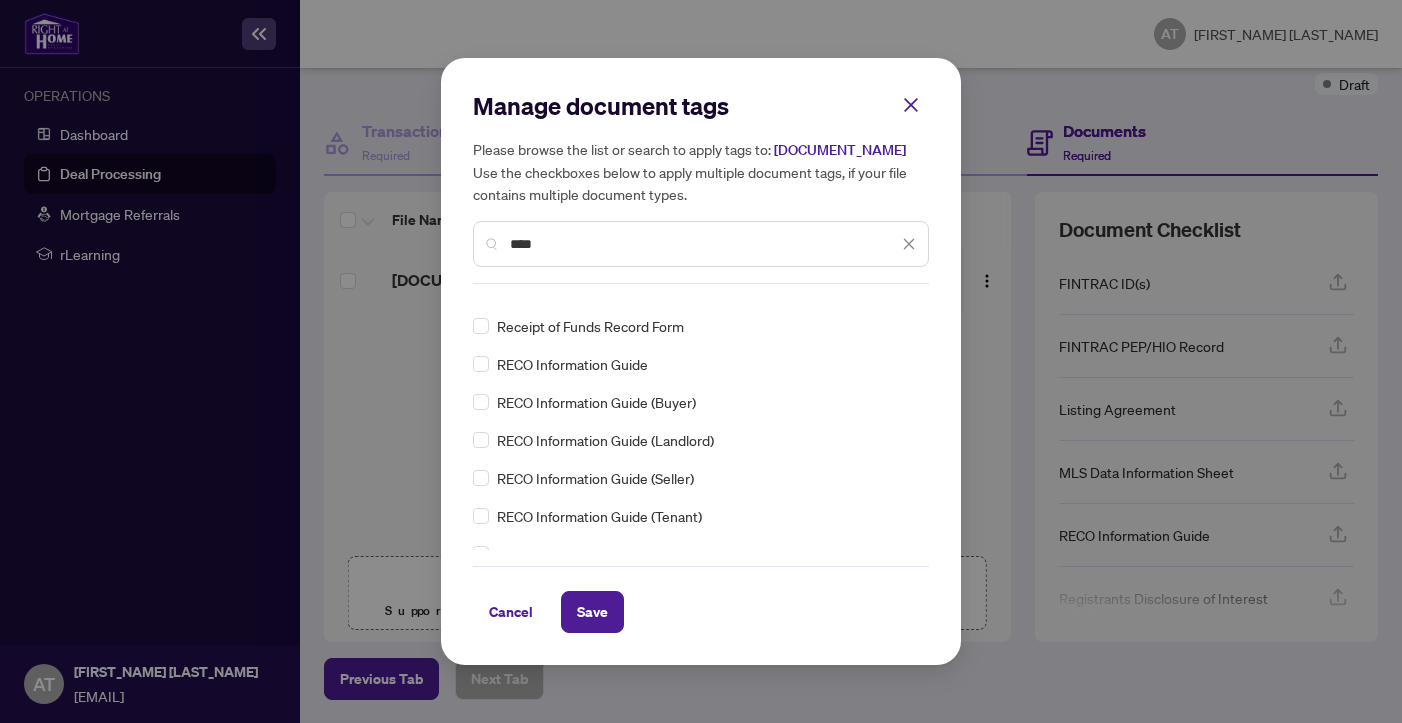 scroll, scrollTop: 152, scrollLeft: 0, axis: vertical 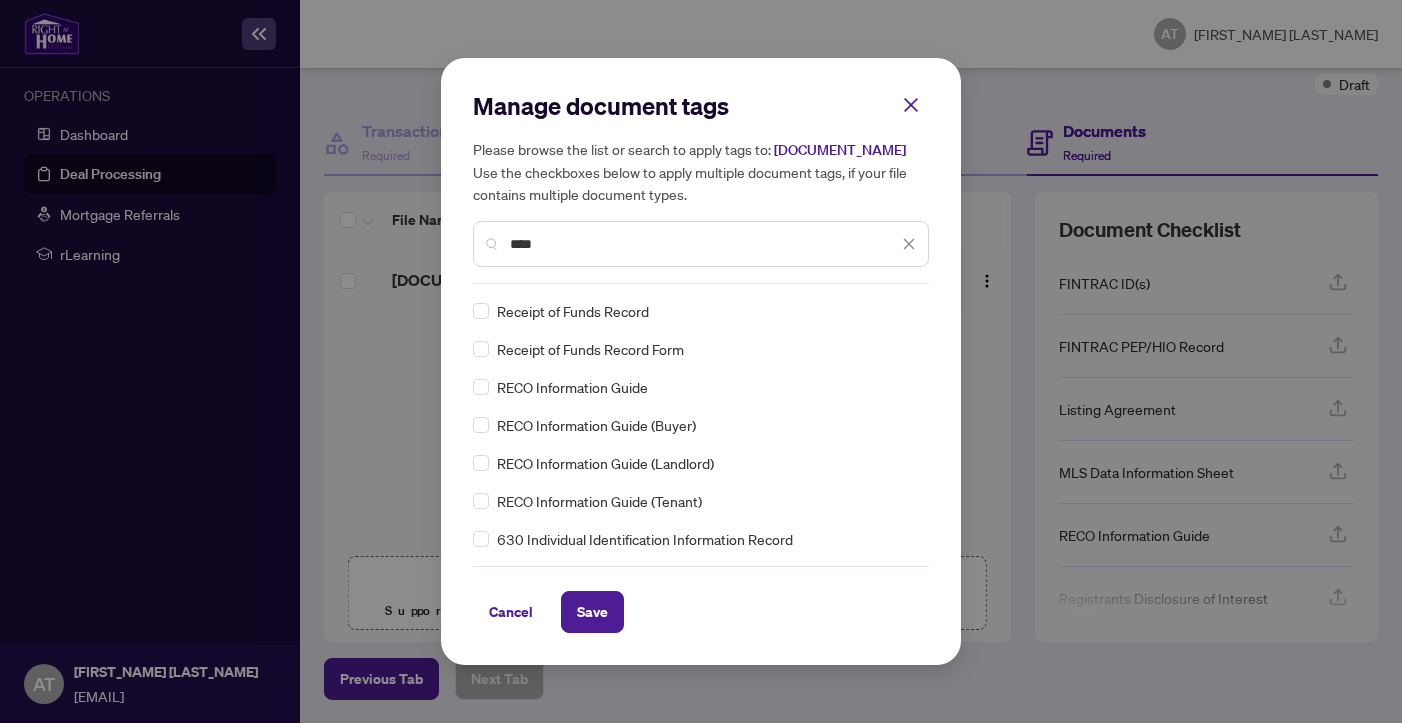 click on "****" at bounding box center (704, 244) 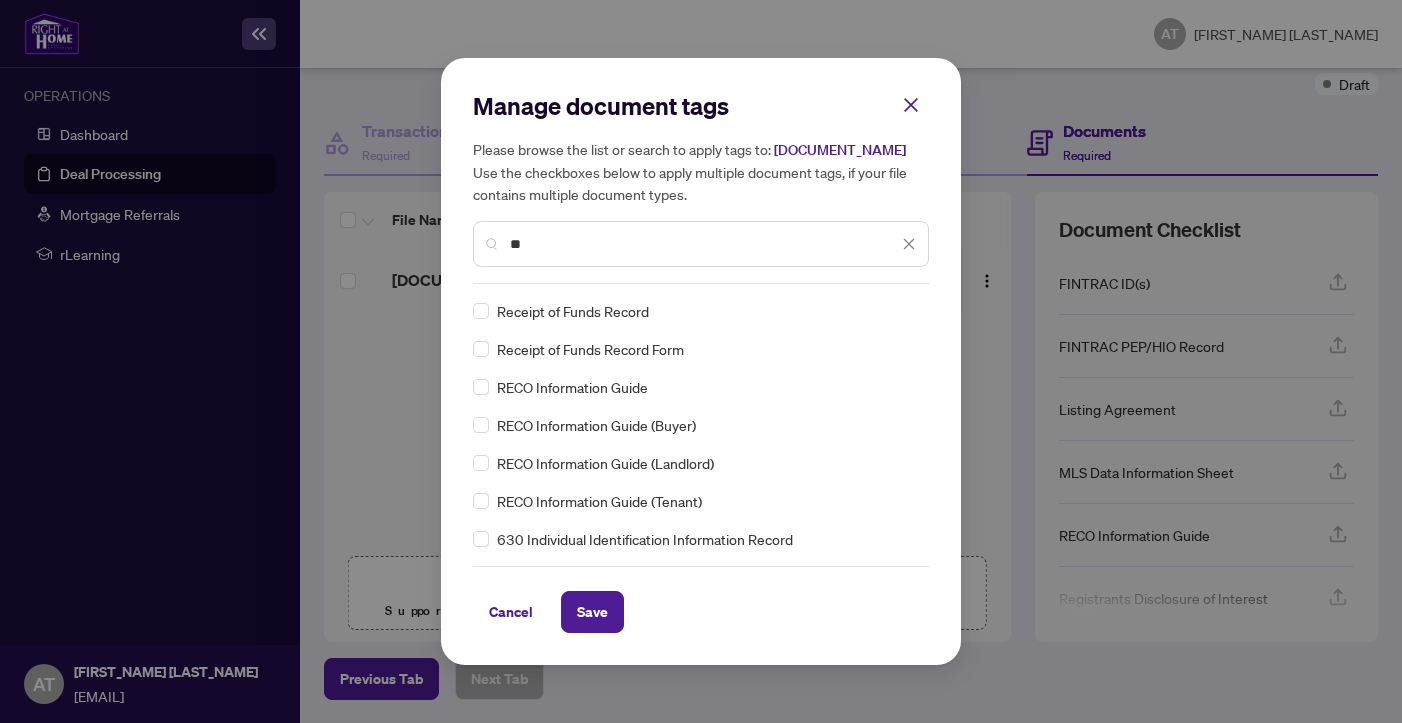 type on "*" 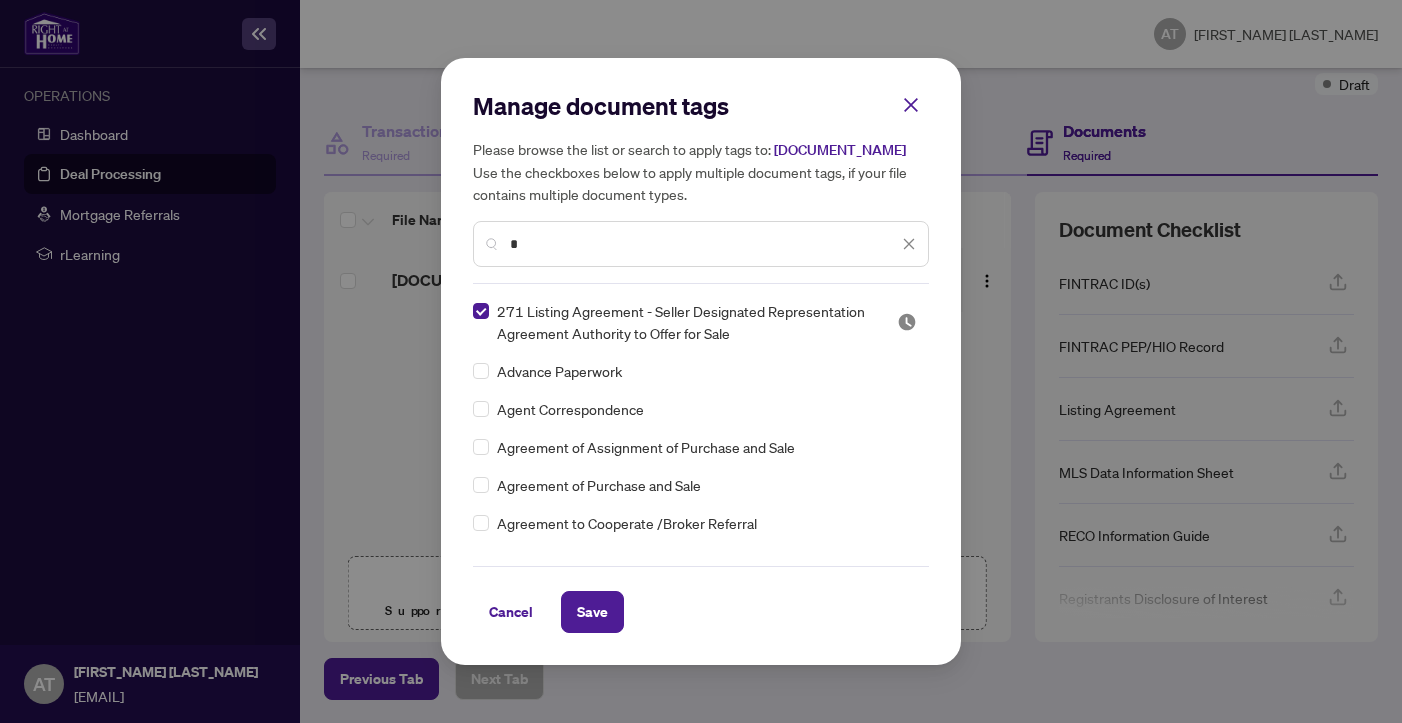 scroll, scrollTop: 0, scrollLeft: 0, axis: both 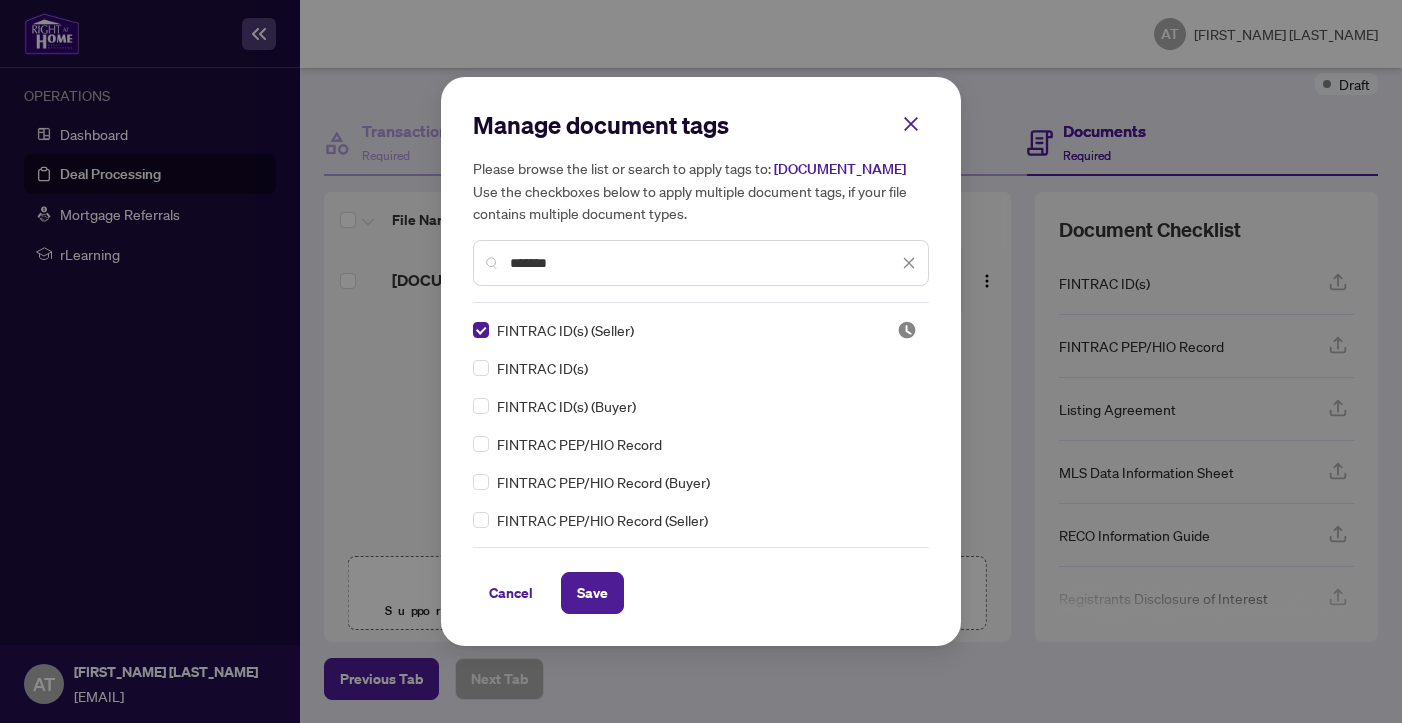 click on "*******" at bounding box center [701, 263] 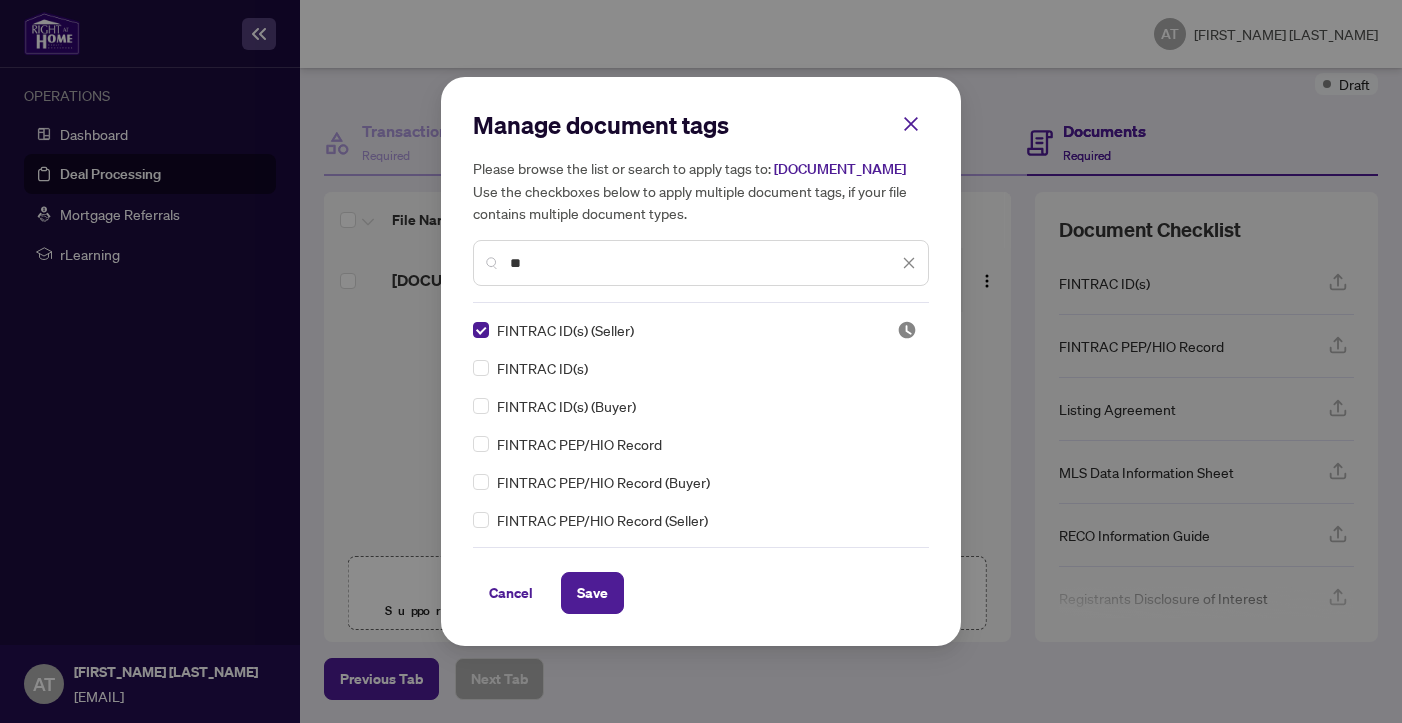 type on "*" 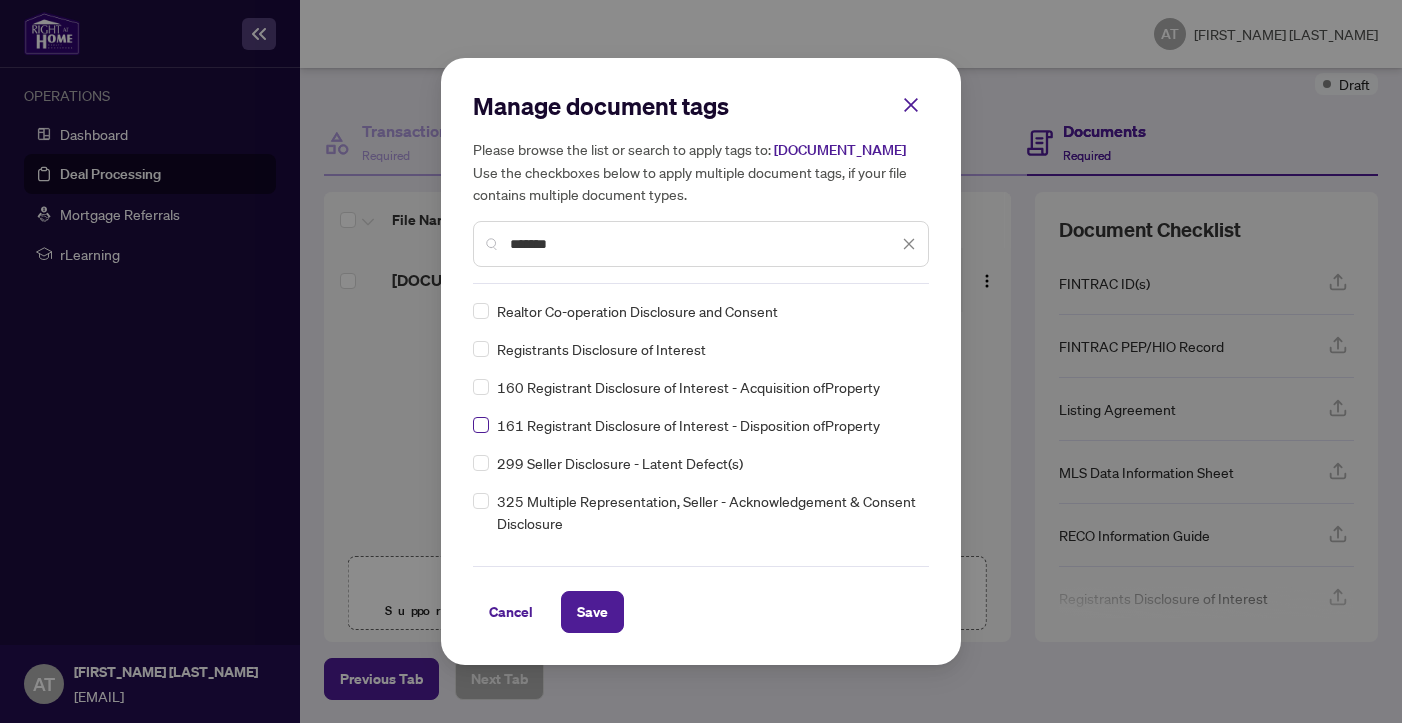 type on "*******" 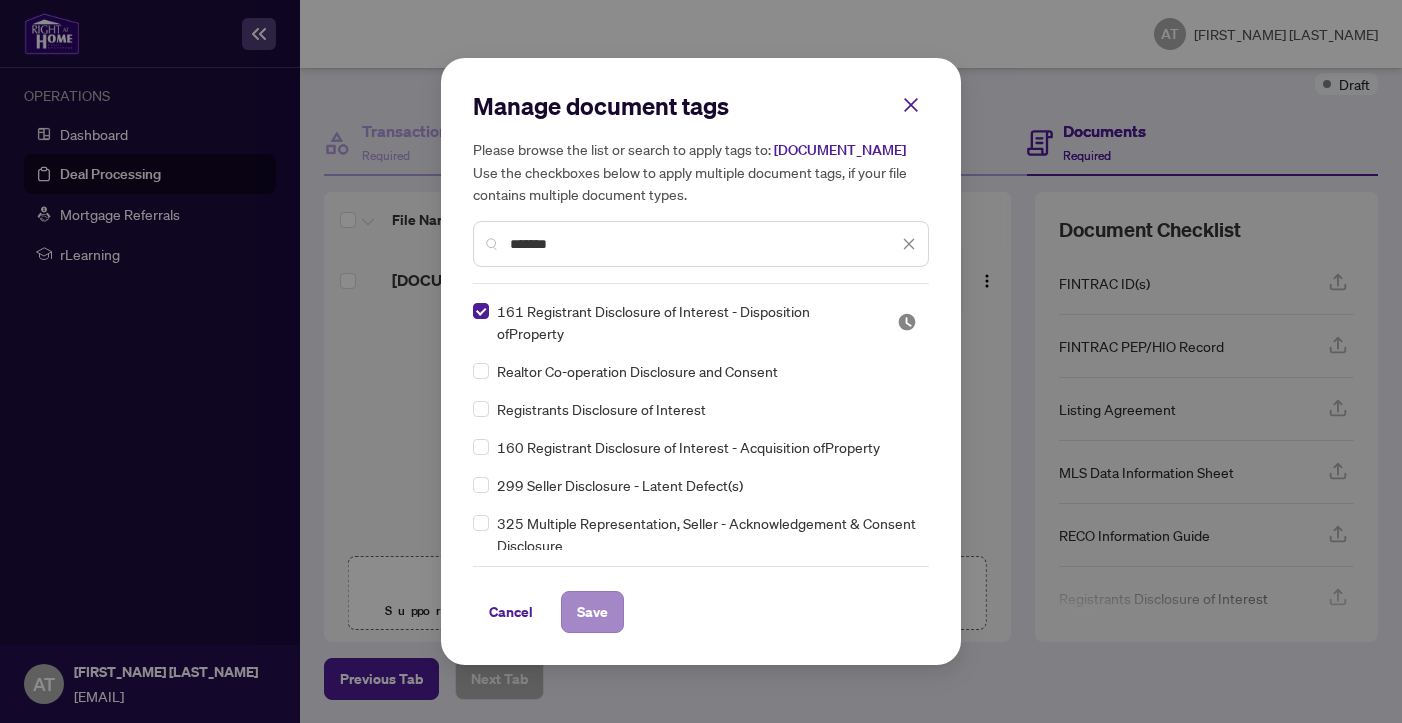 click on "Save" at bounding box center [592, 612] 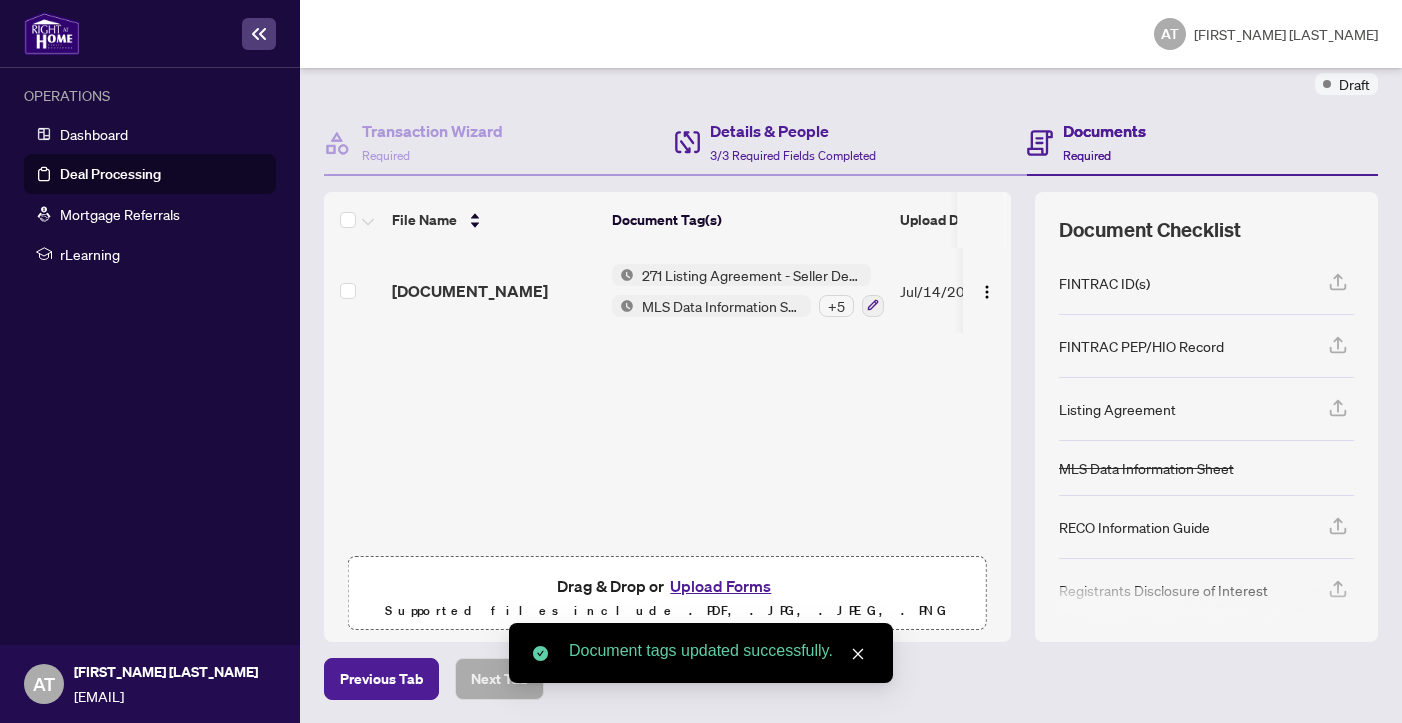 scroll, scrollTop: 0, scrollLeft: 0, axis: both 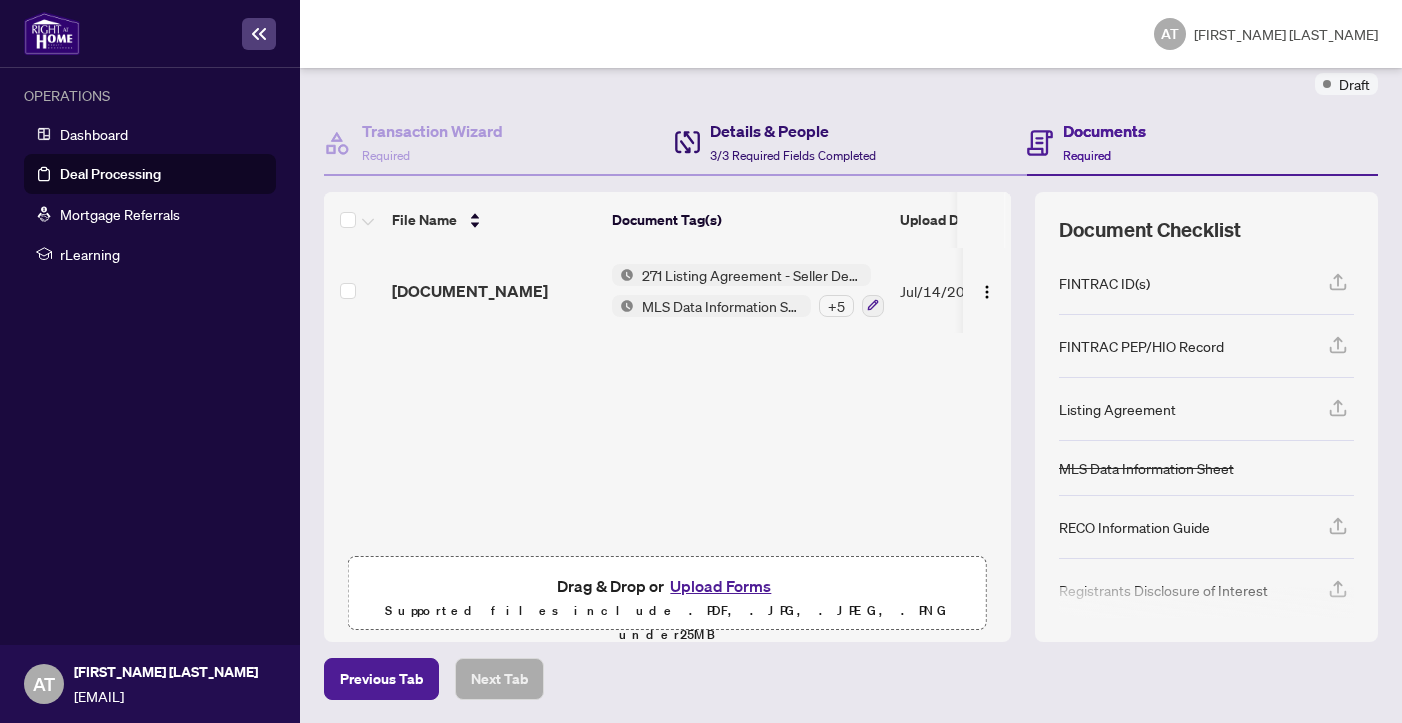 click on "3/3 Required Fields Completed" at bounding box center (793, 155) 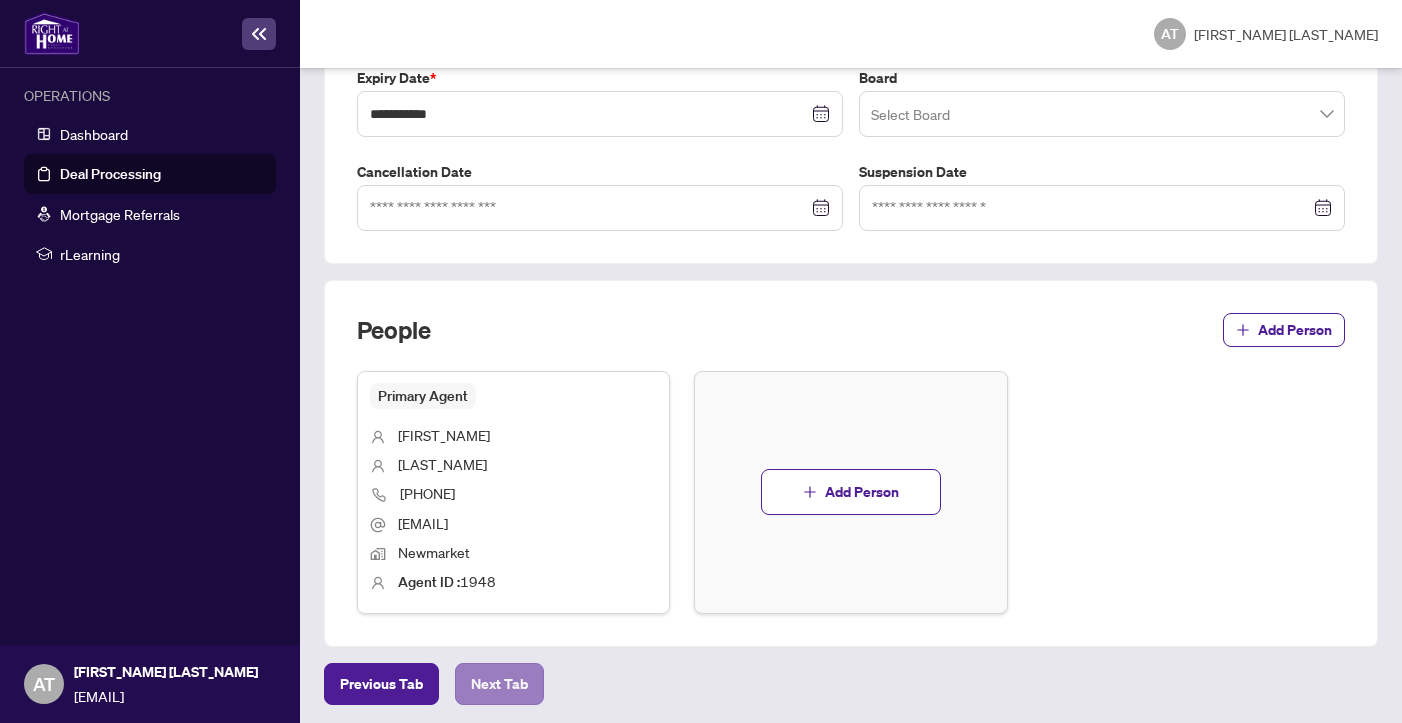scroll, scrollTop: 567, scrollLeft: 0, axis: vertical 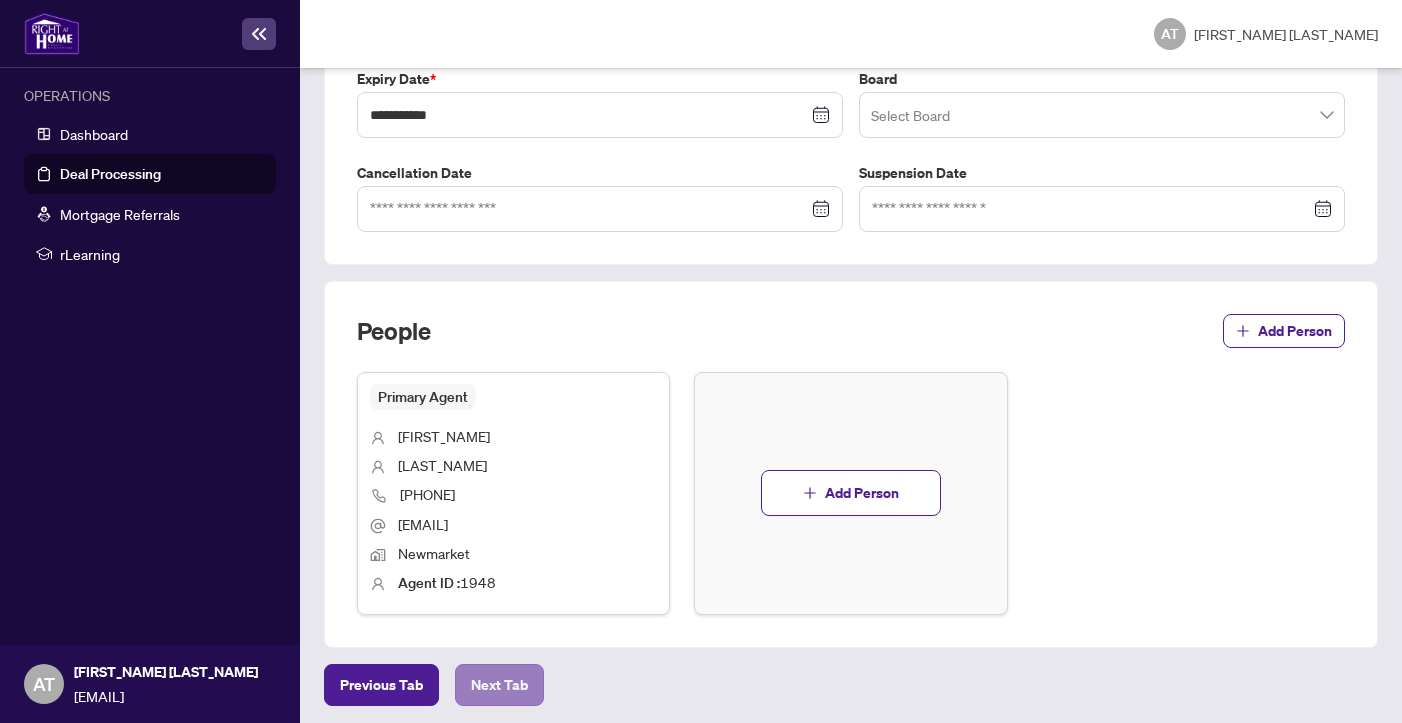click on "Next Tab" at bounding box center [499, 685] 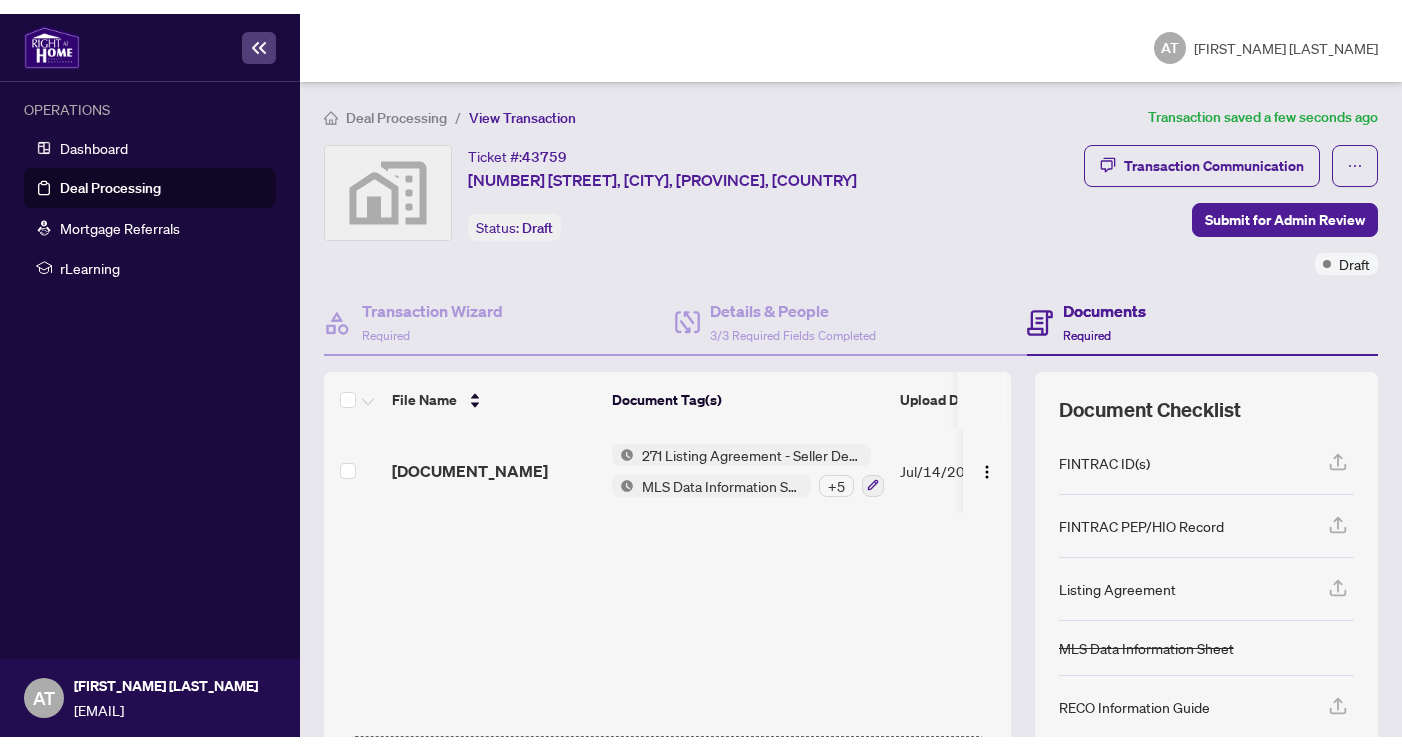 scroll, scrollTop: 0, scrollLeft: 0, axis: both 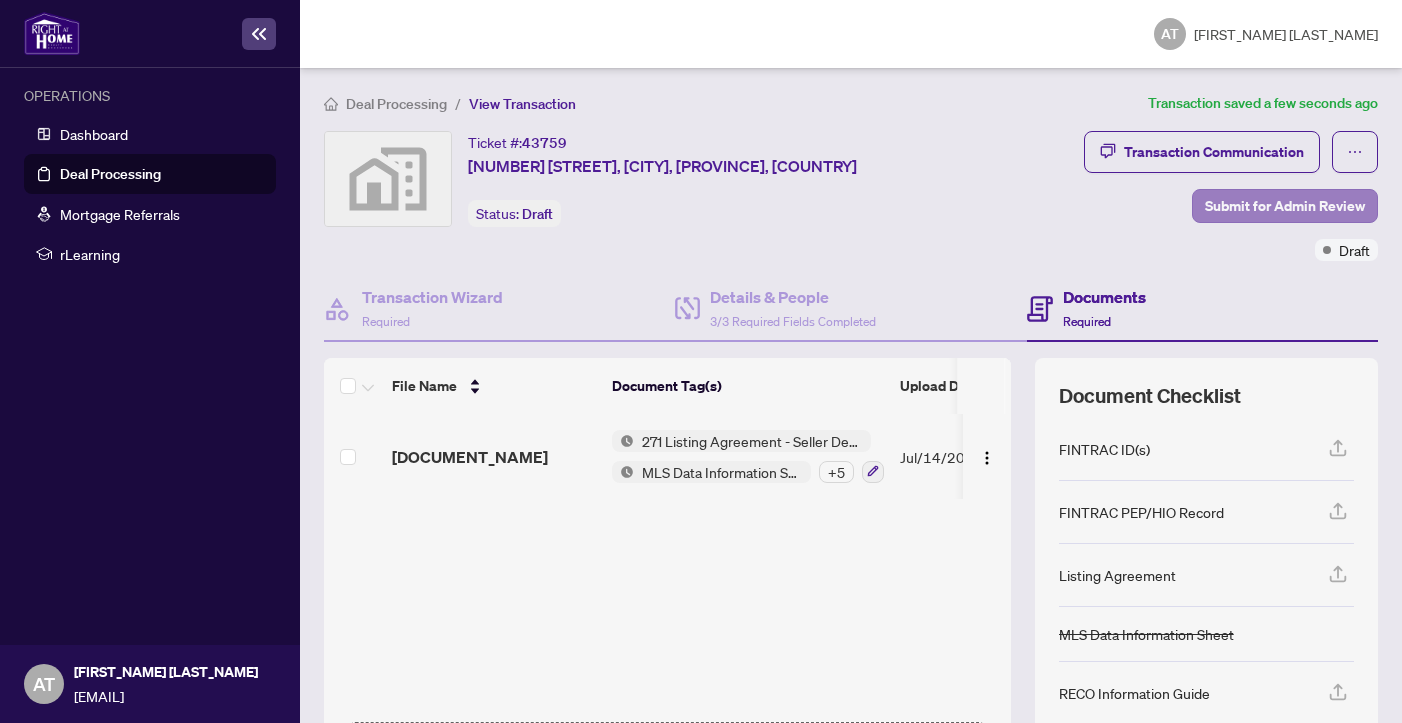 click on "Submit for Admin Review" at bounding box center (1285, 206) 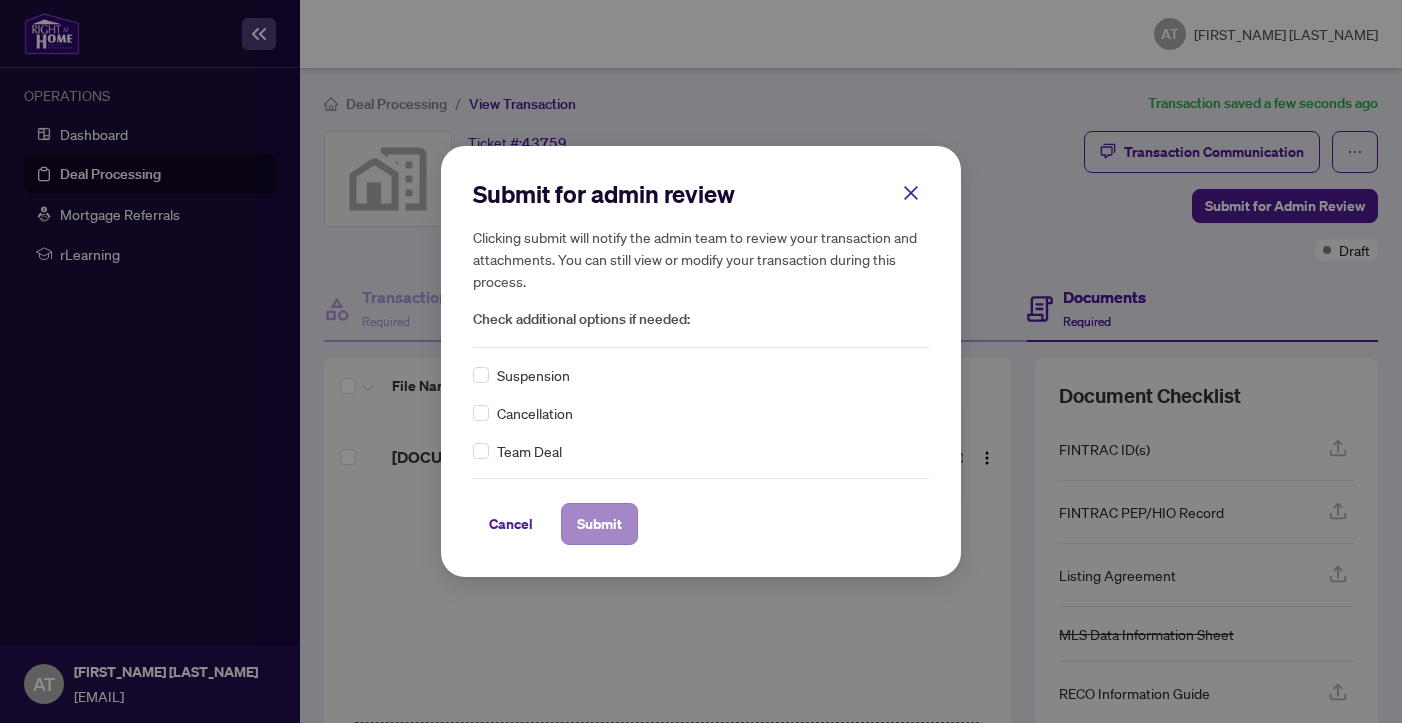 click on "Submit" at bounding box center [599, 524] 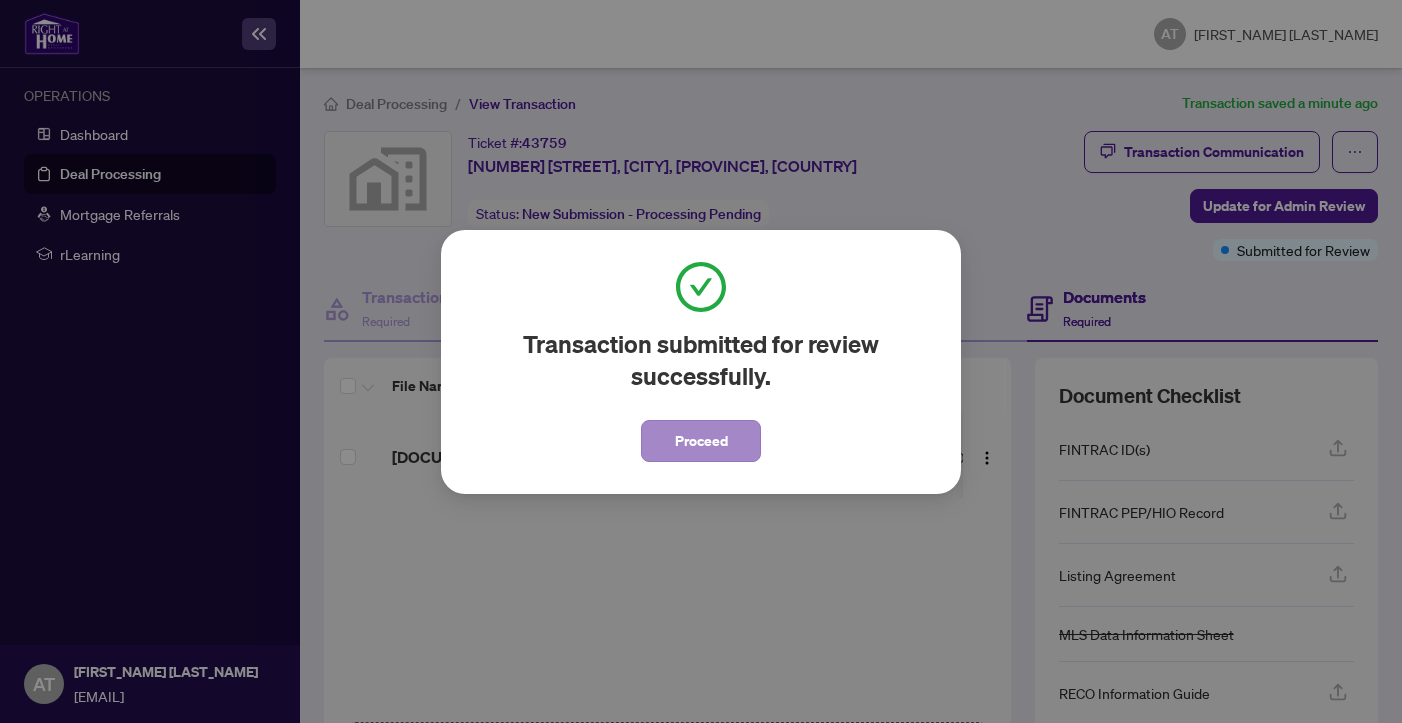 click on "Transaction submitted for review successfully. Proceed Cancel OK" at bounding box center (701, 362) 